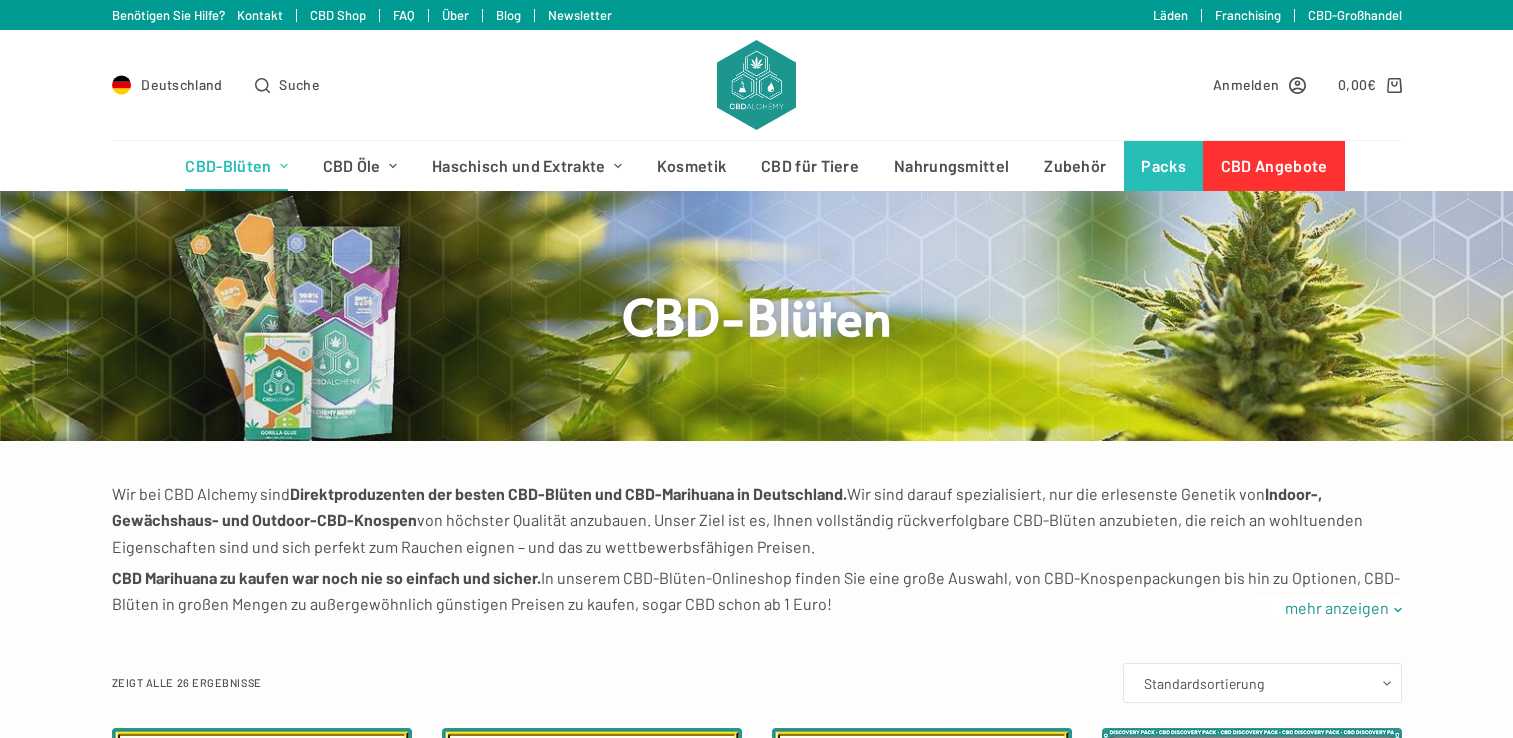 scroll, scrollTop: 0, scrollLeft: 0, axis: both 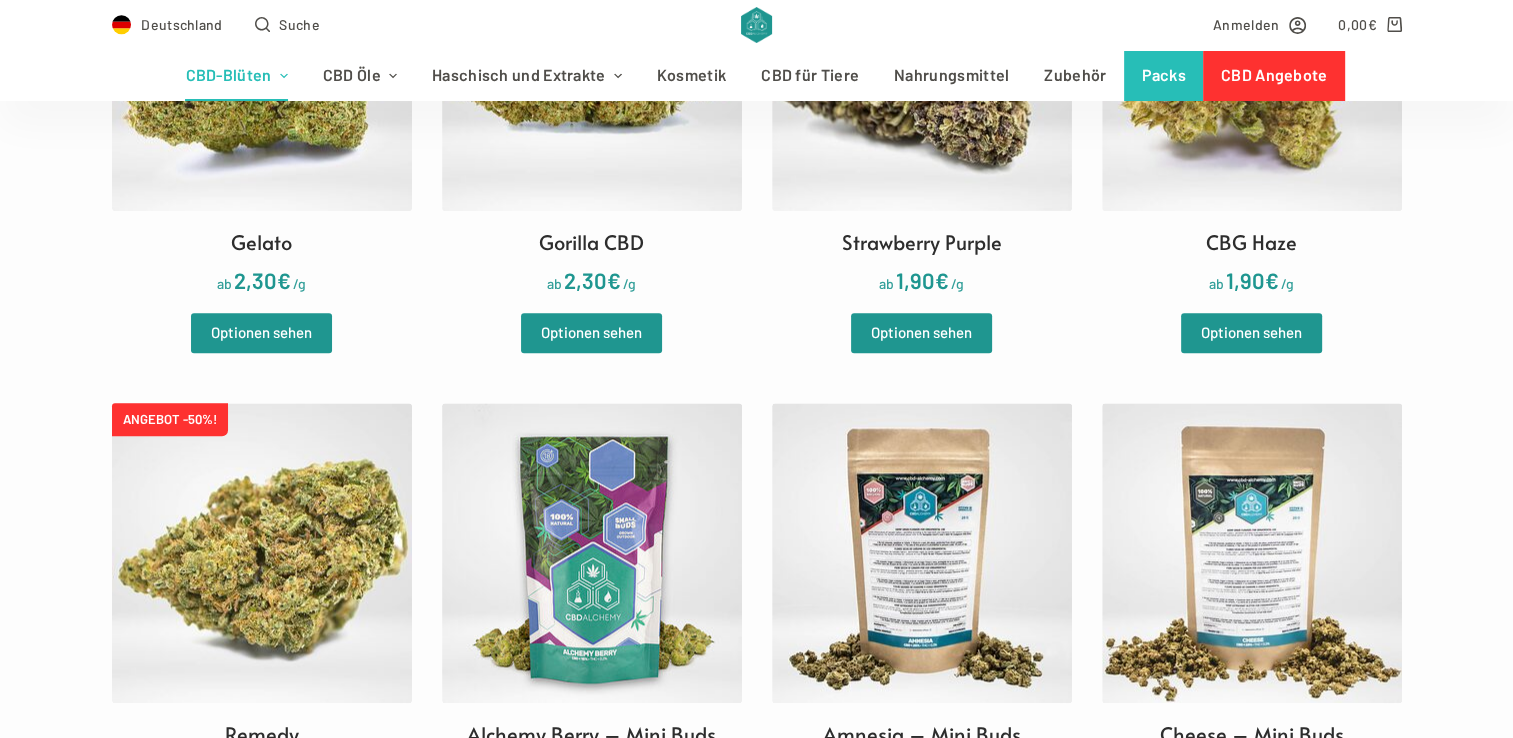 drag, startPoint x: 1500, startPoint y: 98, endPoint x: 1500, endPoint y: 85, distance: 13 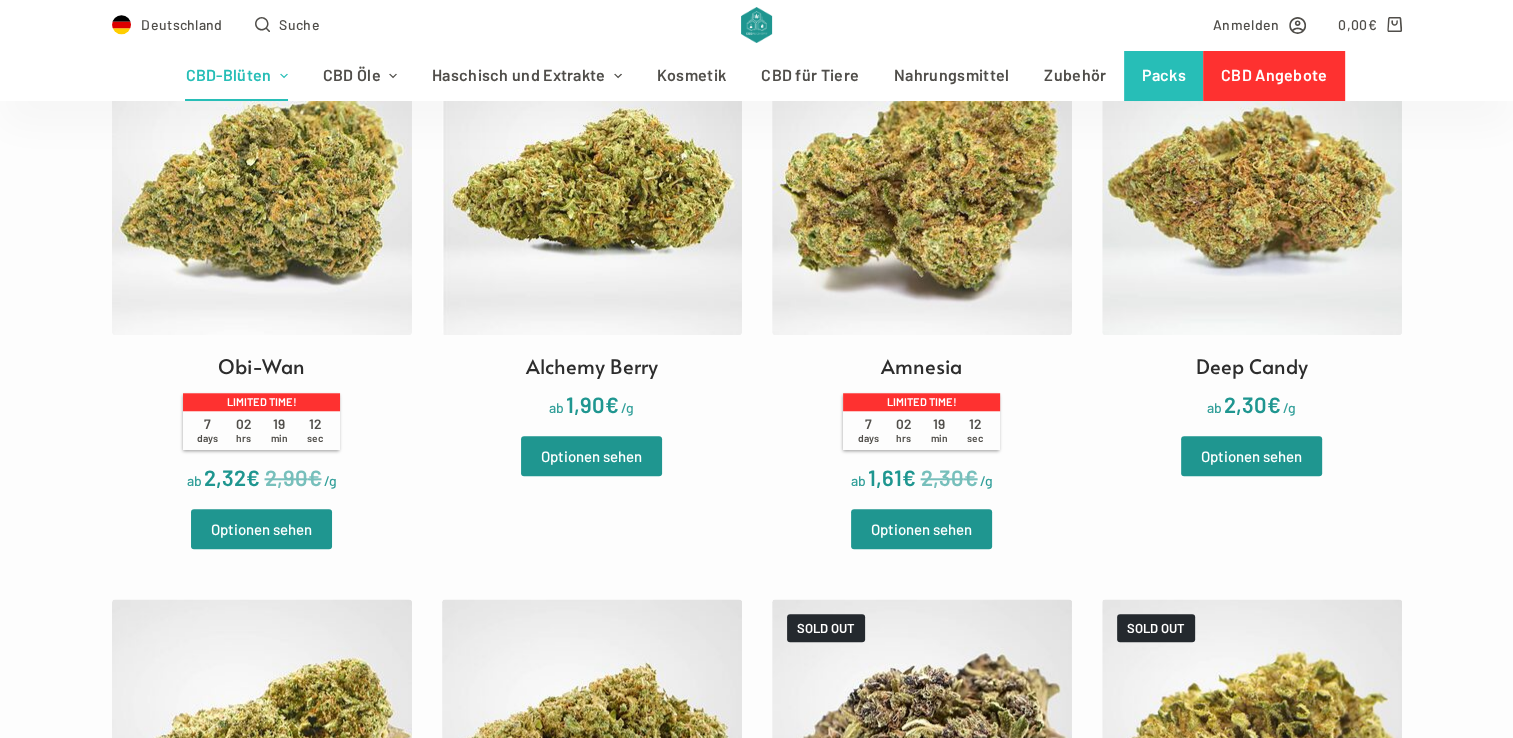scroll, scrollTop: 1553, scrollLeft: 0, axis: vertical 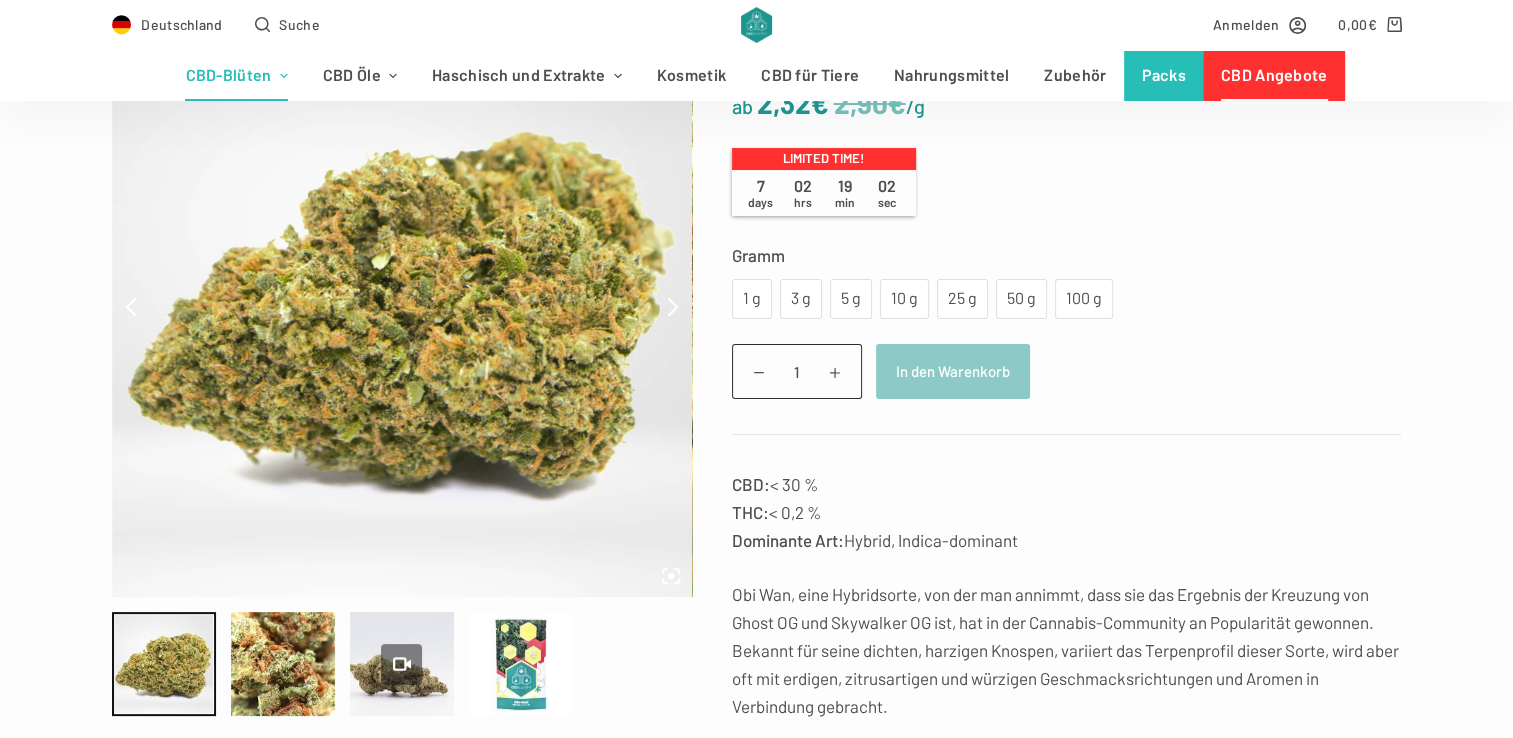 drag, startPoint x: 1527, startPoint y: 71, endPoint x: 1527, endPoint y: 114, distance: 43 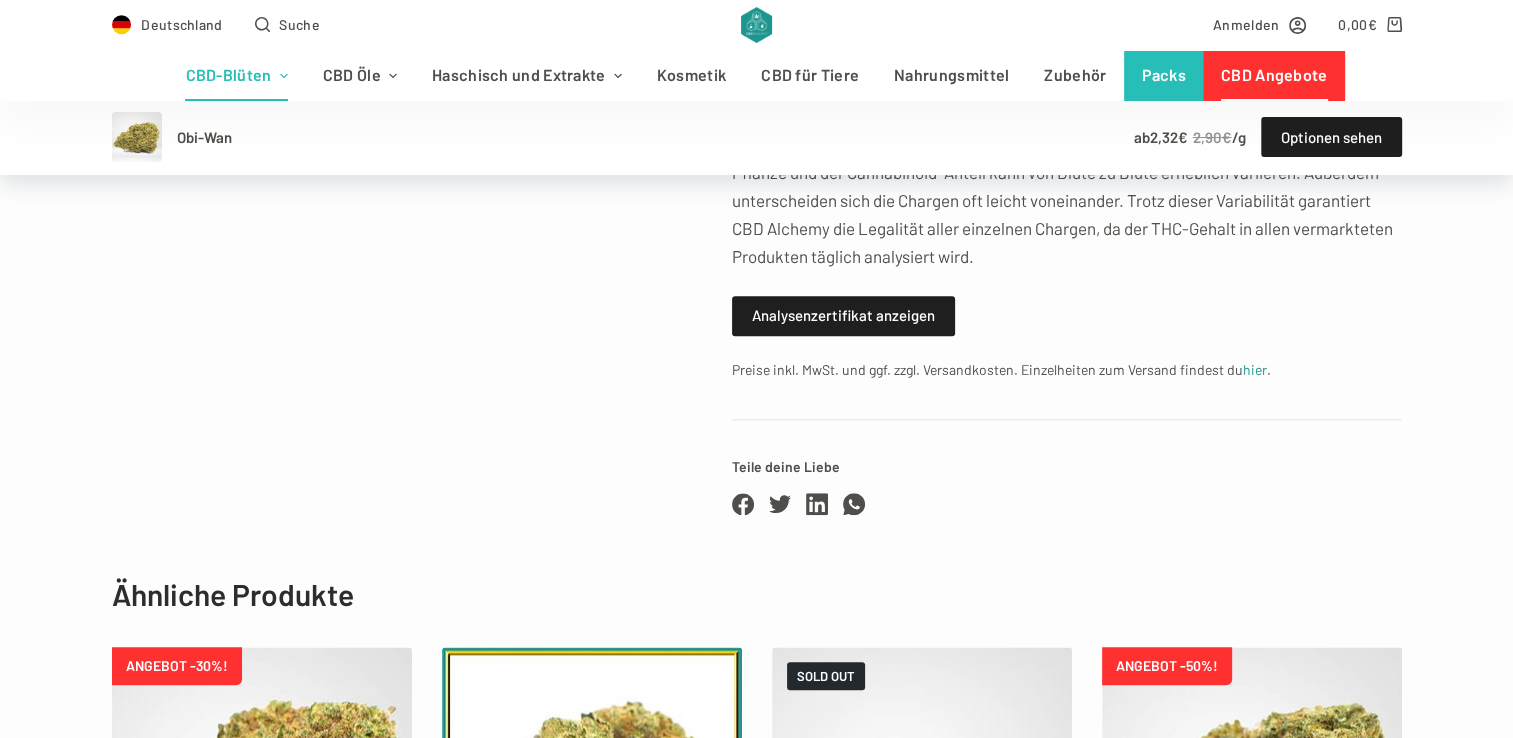 scroll, scrollTop: 1821, scrollLeft: 0, axis: vertical 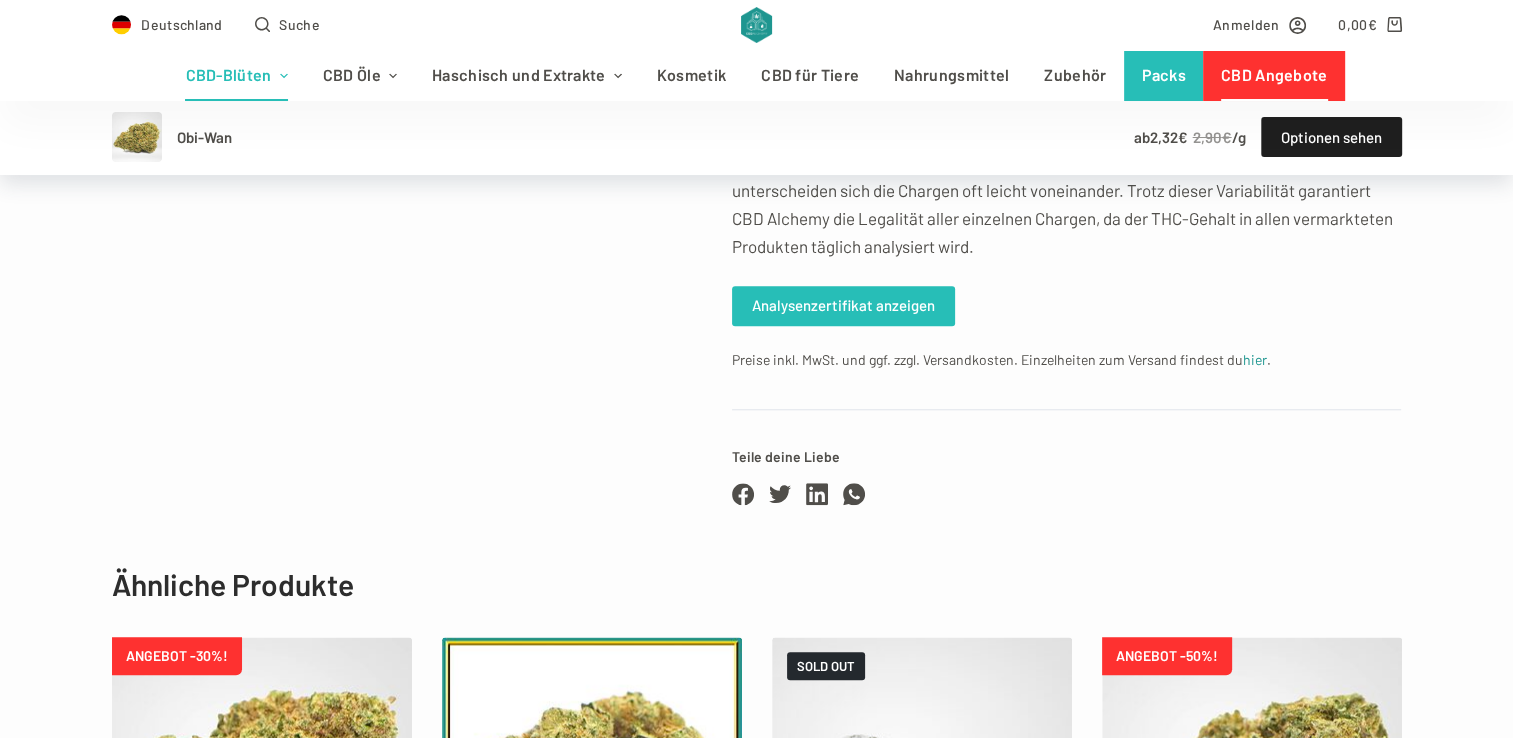 click on "Analysenzertifikat anzeigen" at bounding box center (843, 306) 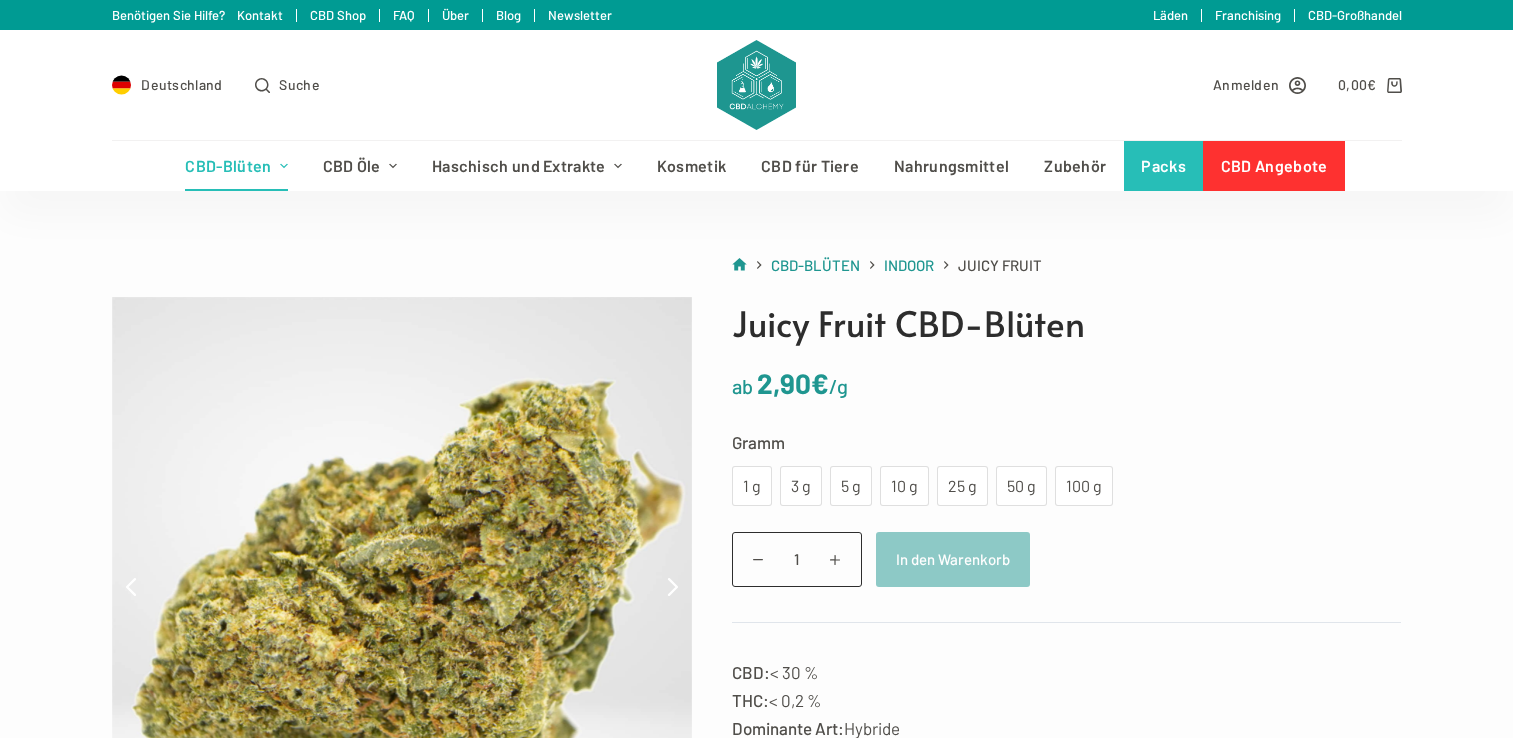 scroll, scrollTop: 0, scrollLeft: 0, axis: both 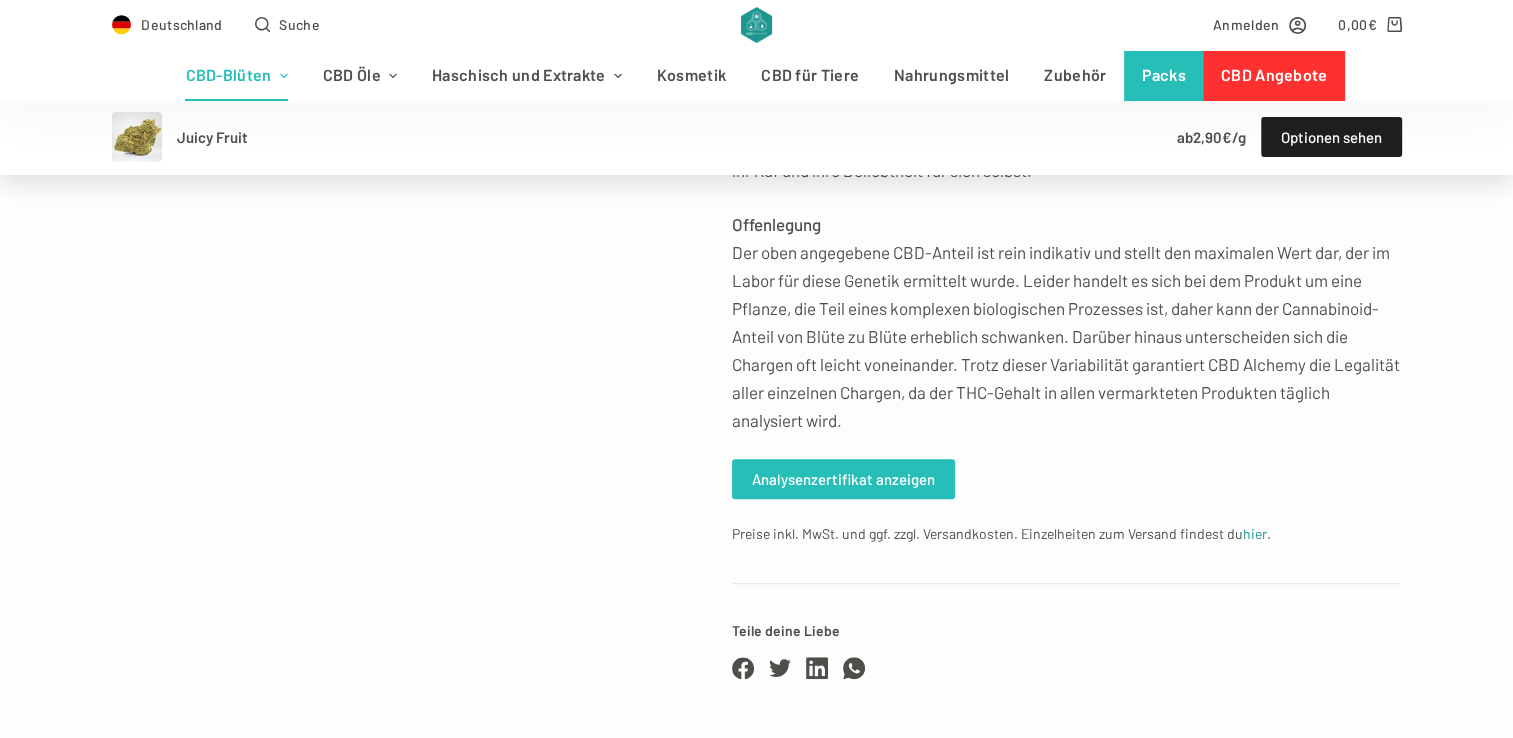 click on "Analysenzertifikat anzeigen" at bounding box center (843, 479) 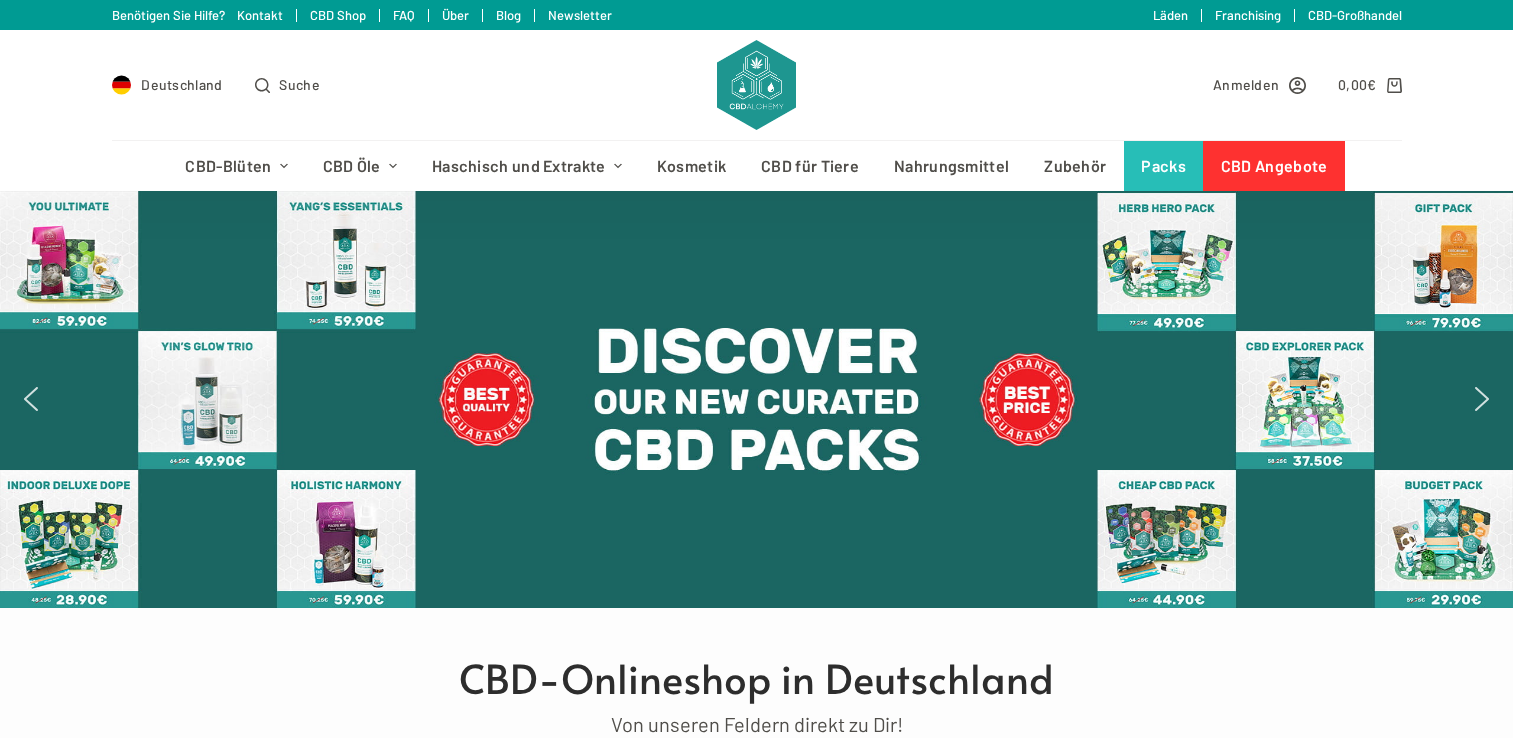 scroll, scrollTop: 0, scrollLeft: 0, axis: both 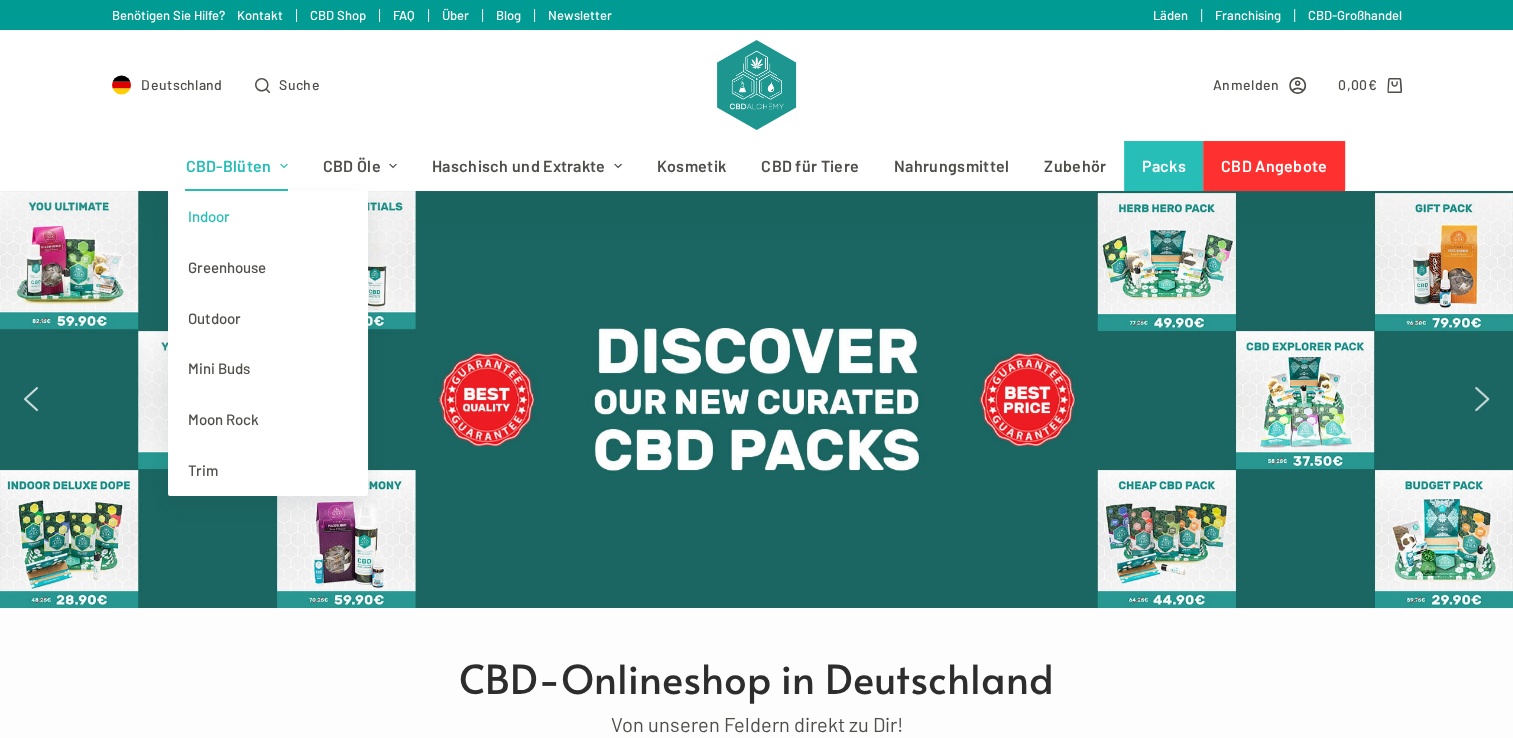 click on "Indoor" at bounding box center [268, 216] 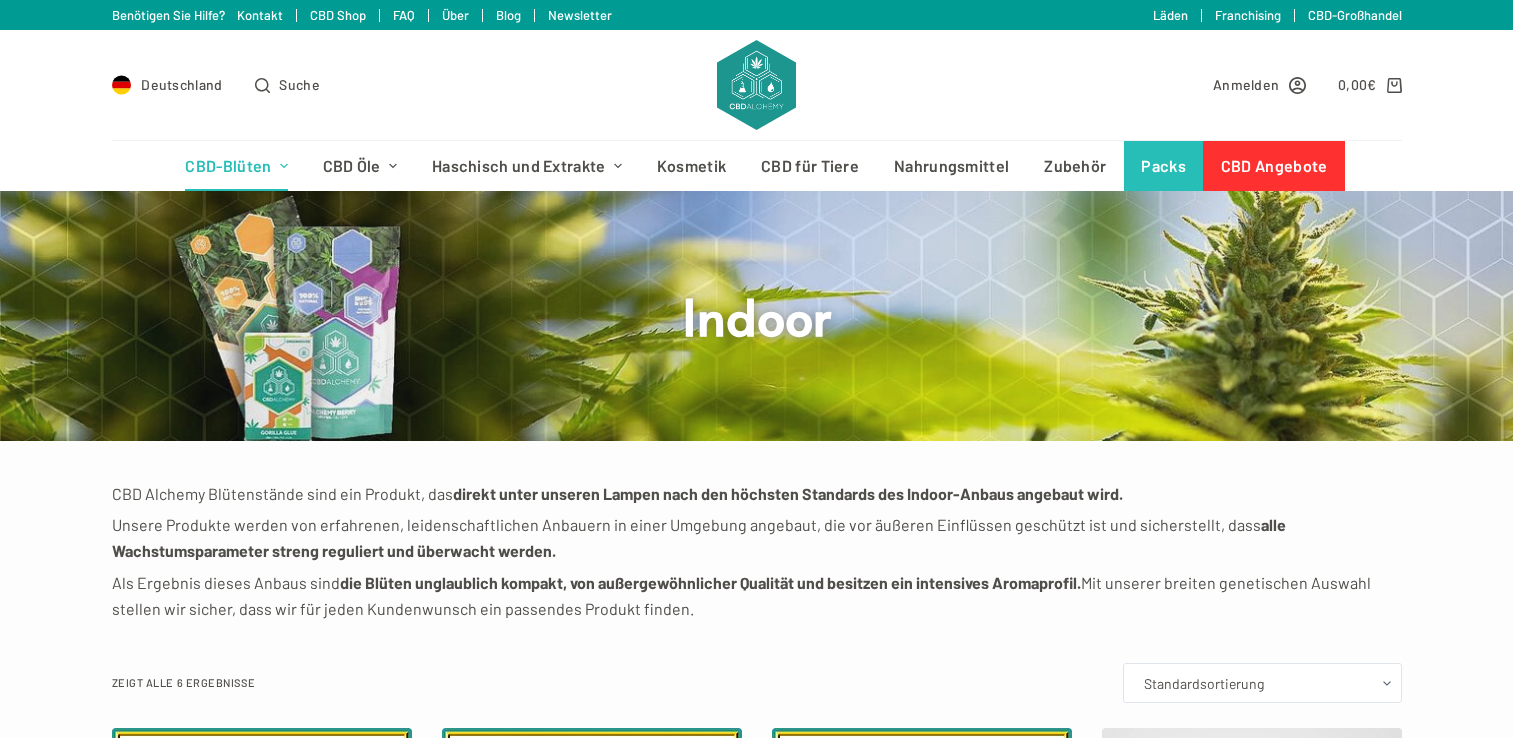 scroll, scrollTop: 0, scrollLeft: 0, axis: both 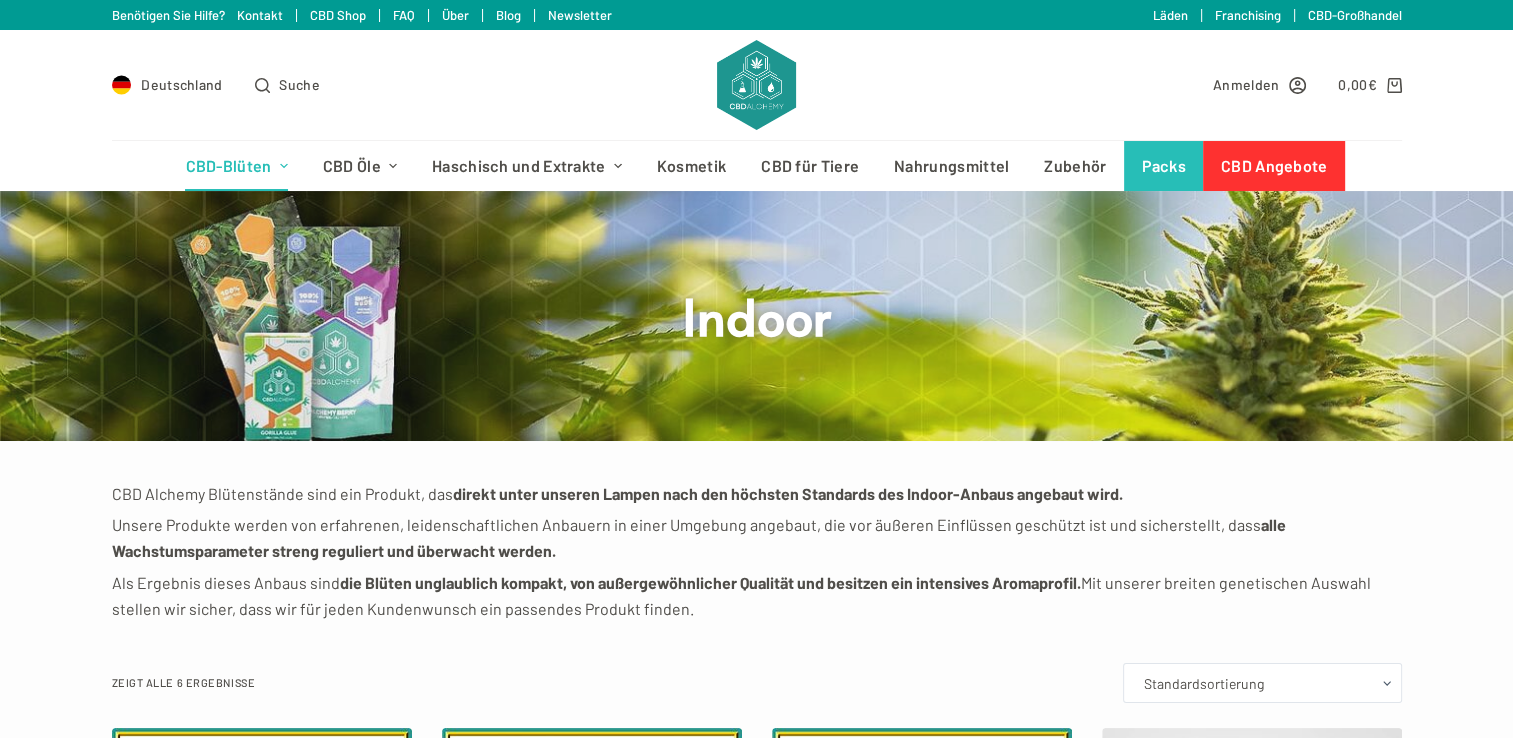 drag, startPoint x: 1487, startPoint y: 101, endPoint x: 1531, endPoint y: 93, distance: 44.72136 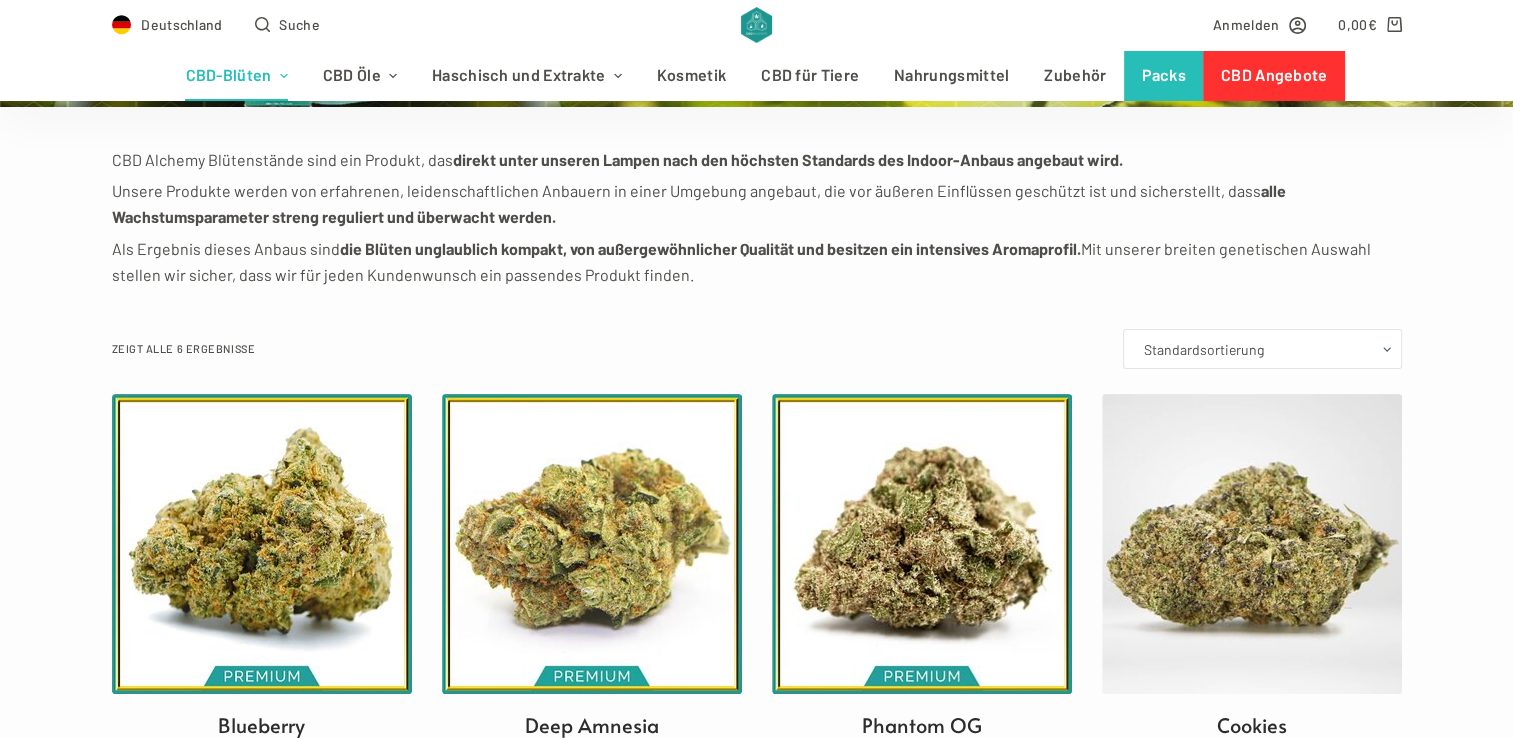 scroll, scrollTop: 368, scrollLeft: 0, axis: vertical 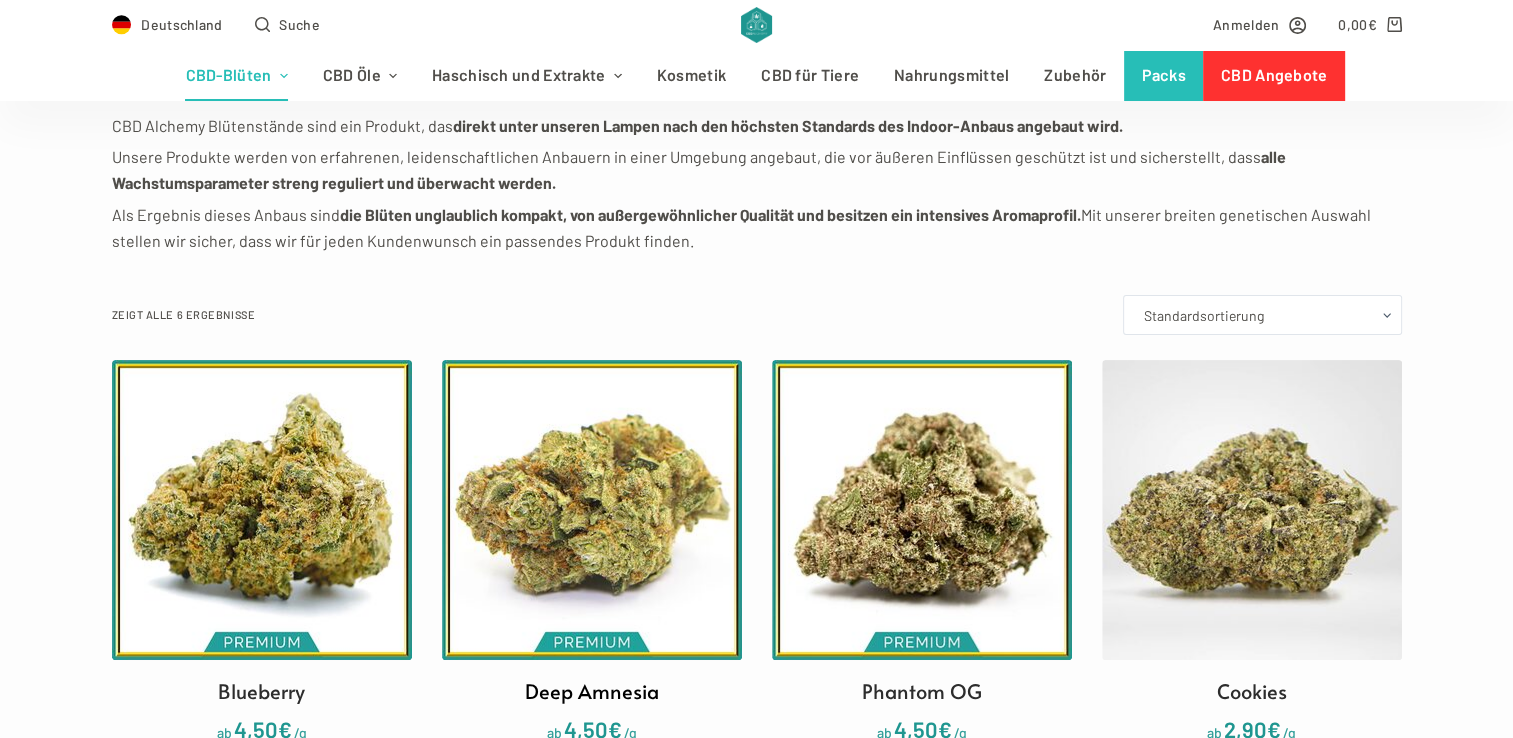 click at bounding box center [592, 510] 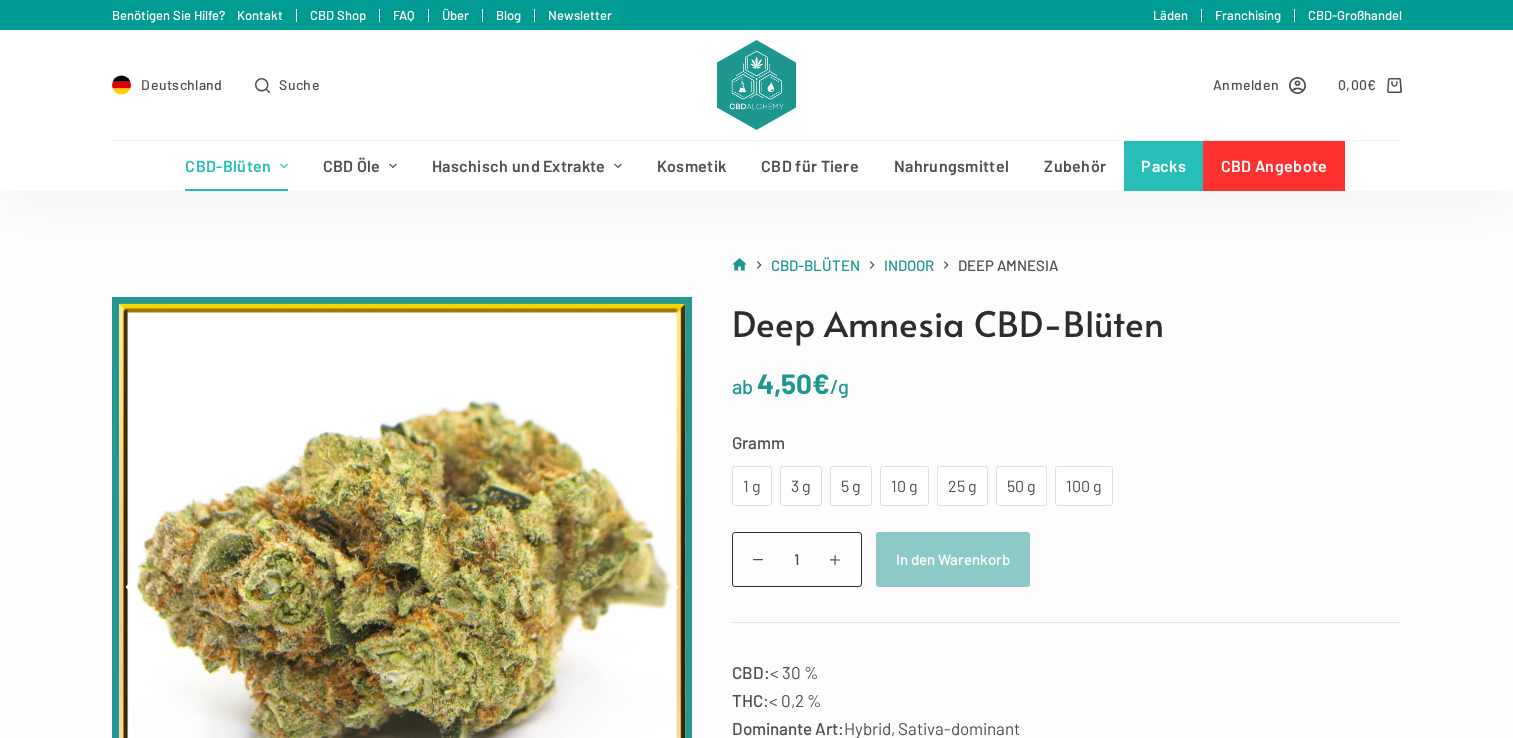 scroll, scrollTop: 0, scrollLeft: 0, axis: both 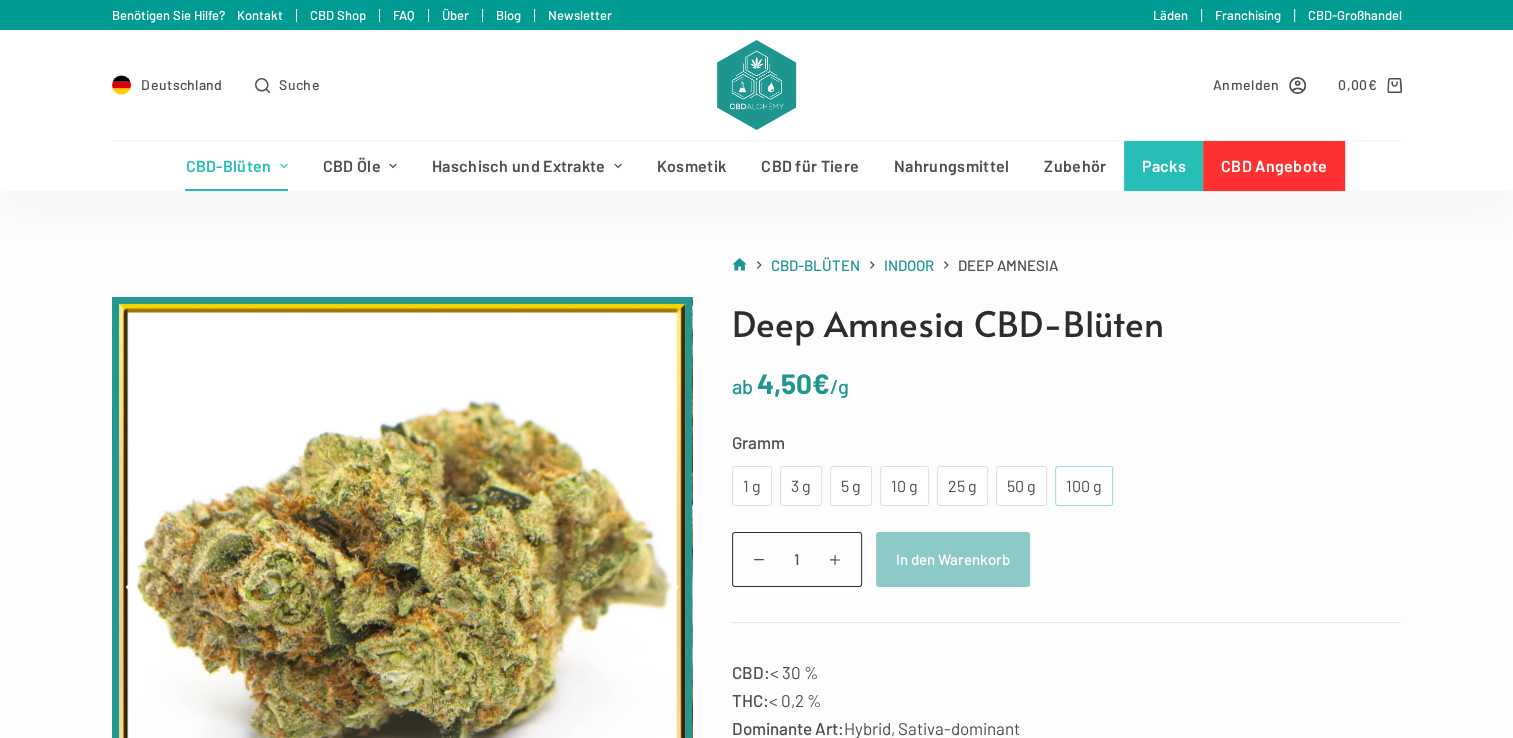 click on "100 g" 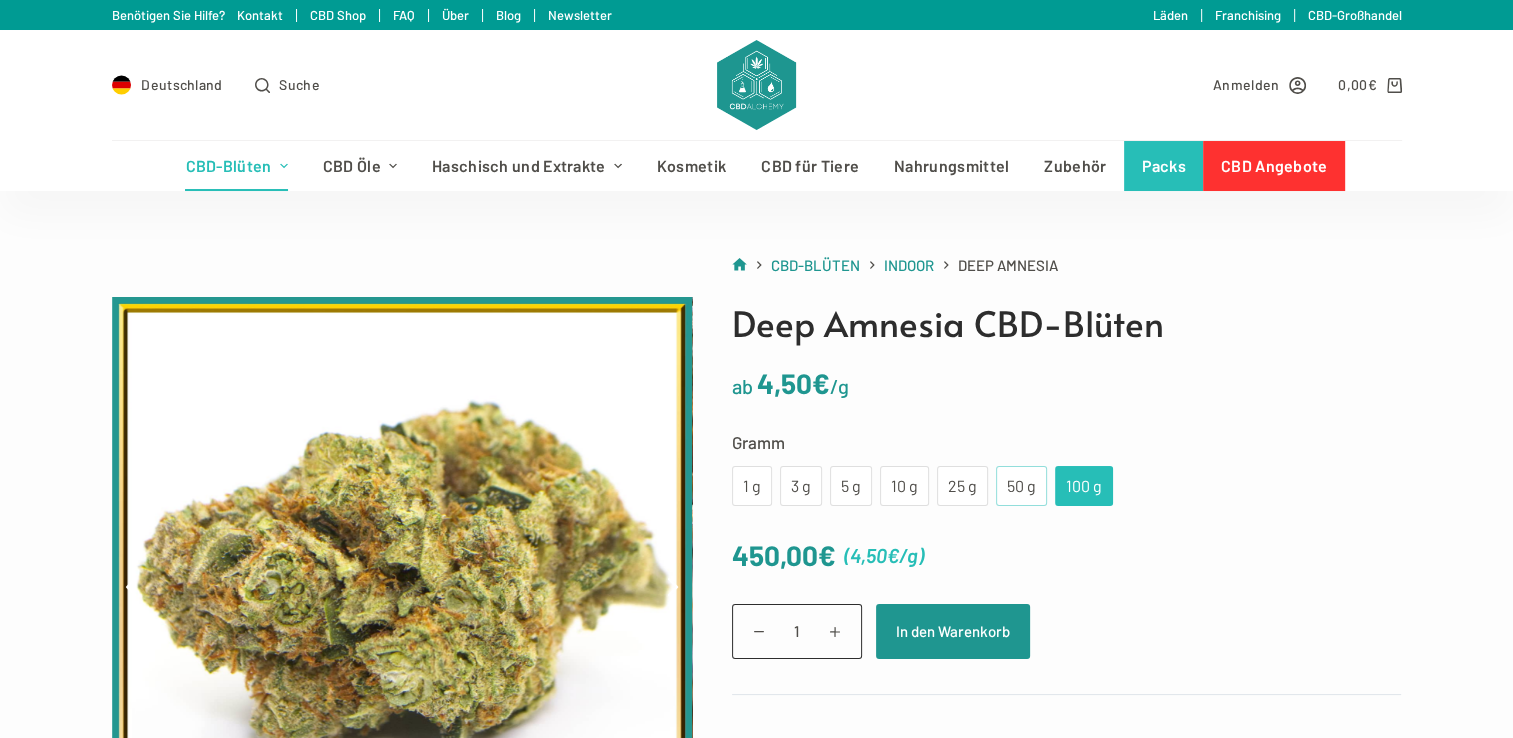 click on "50 g" 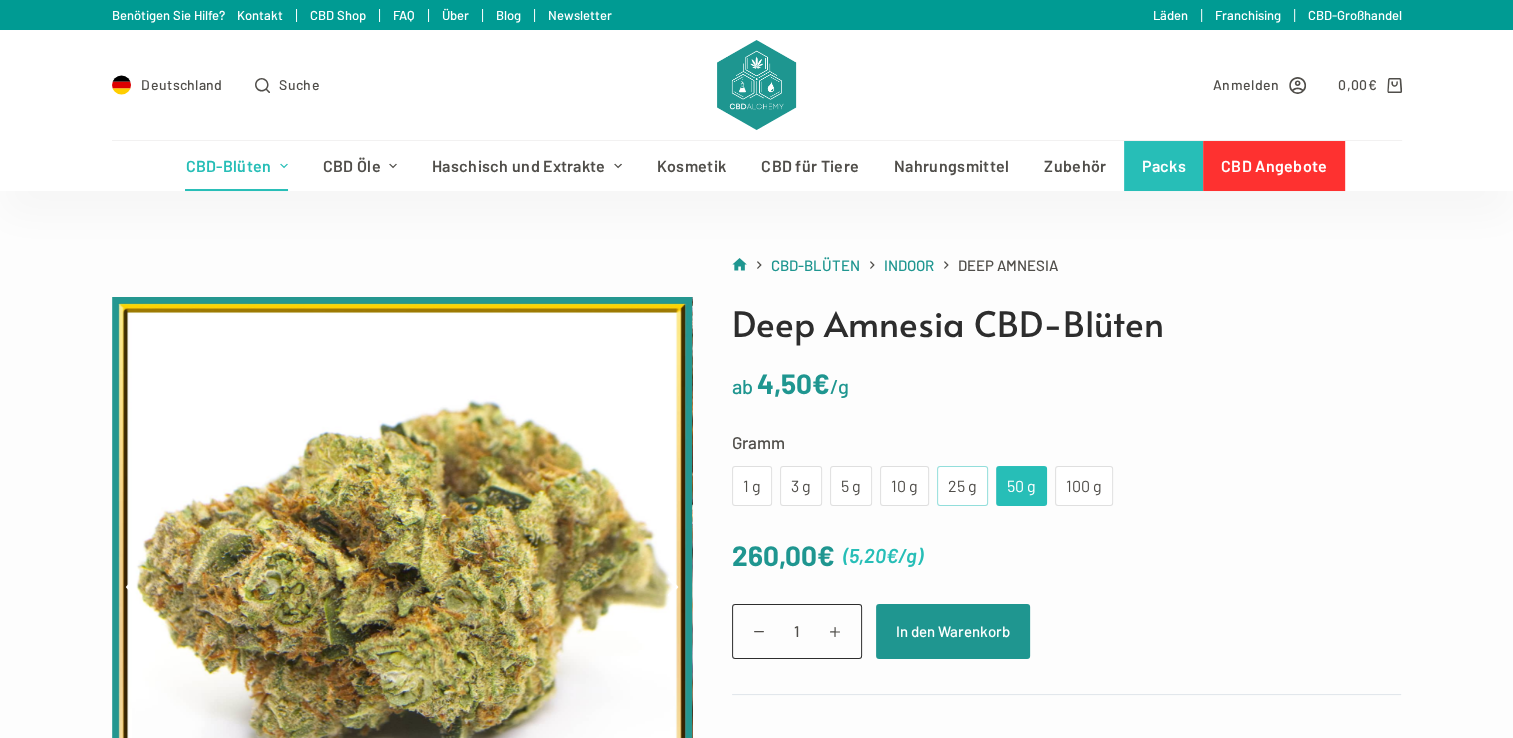 click on "25 g" 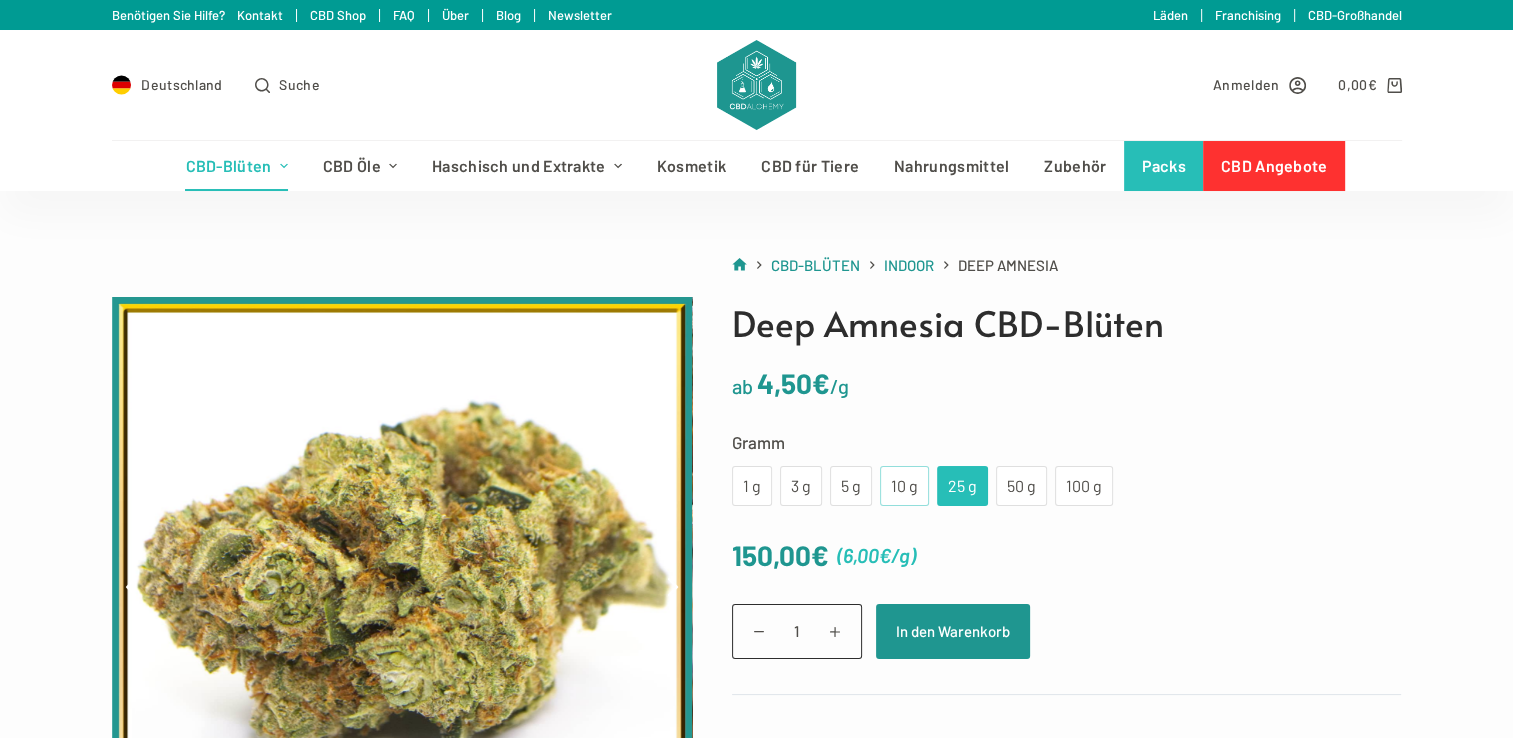 click on "10 g" 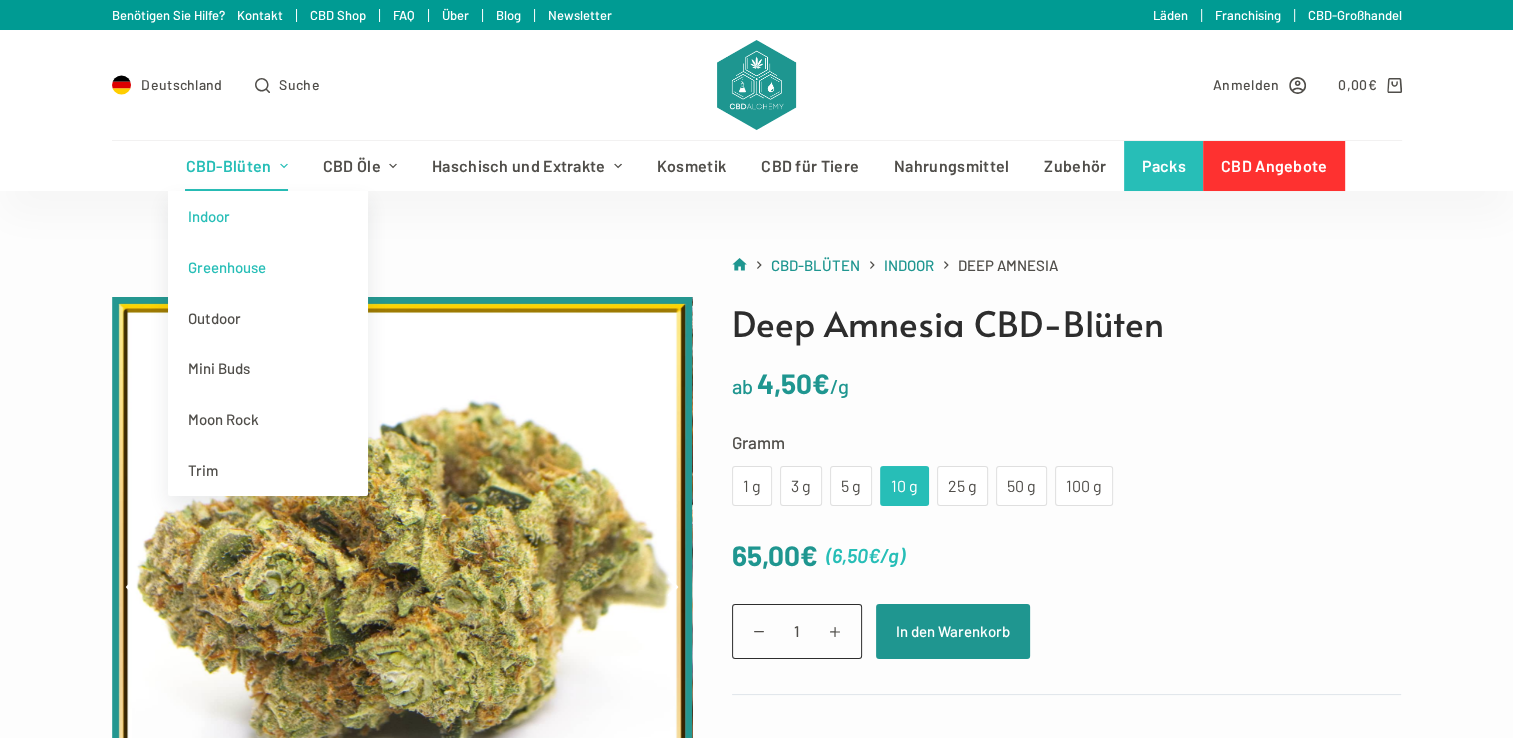 click on "Greenhouse" at bounding box center (268, 267) 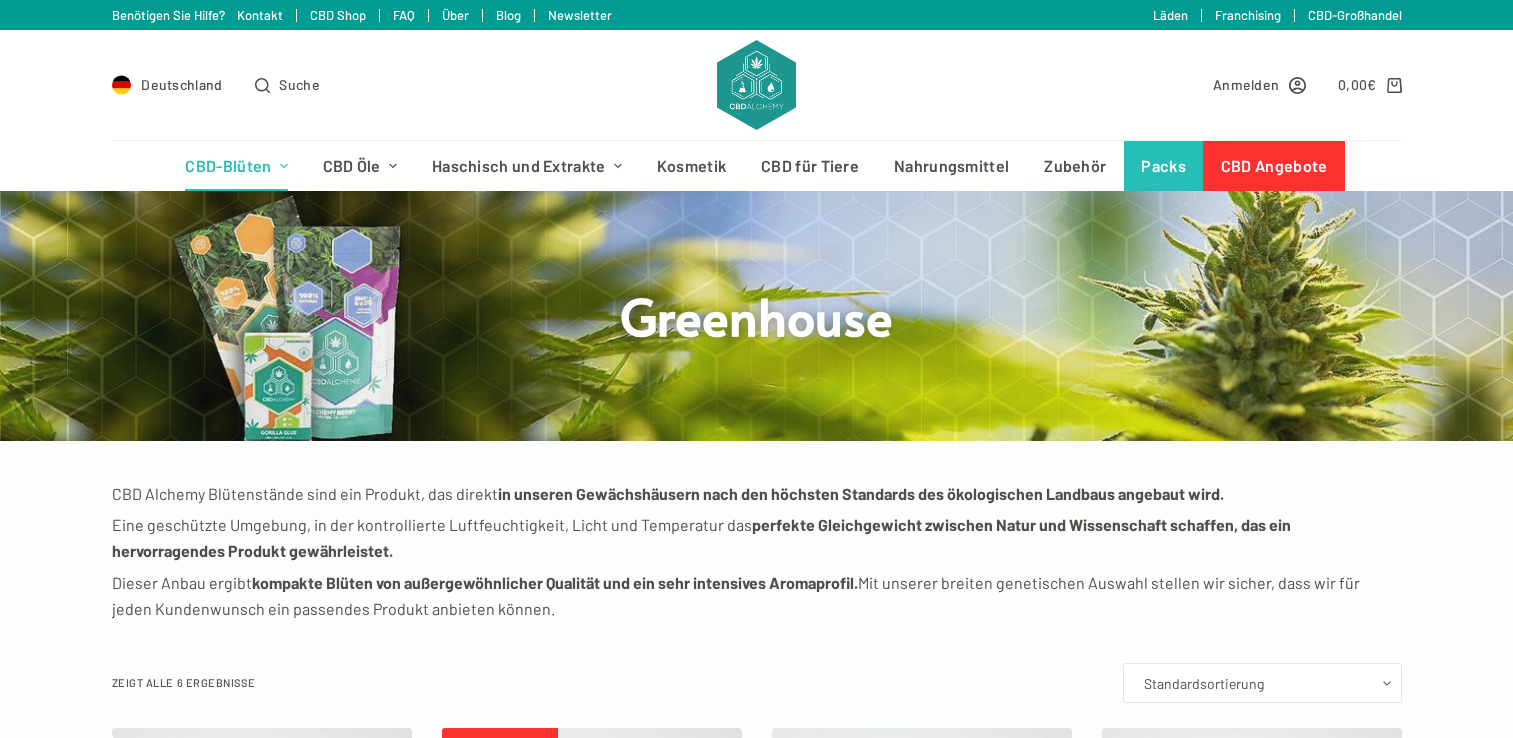 scroll, scrollTop: 0, scrollLeft: 0, axis: both 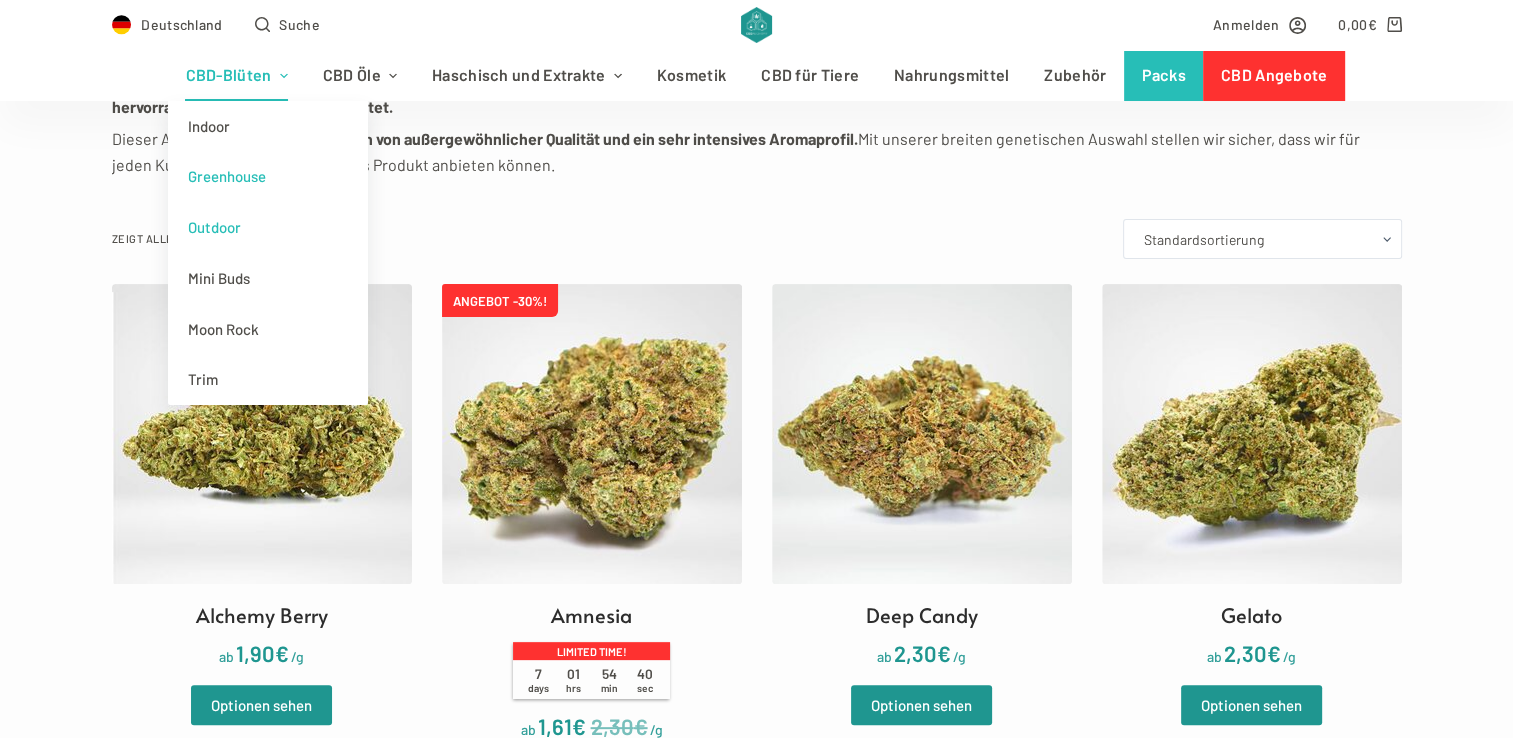 click on "Outdoor" at bounding box center [268, 227] 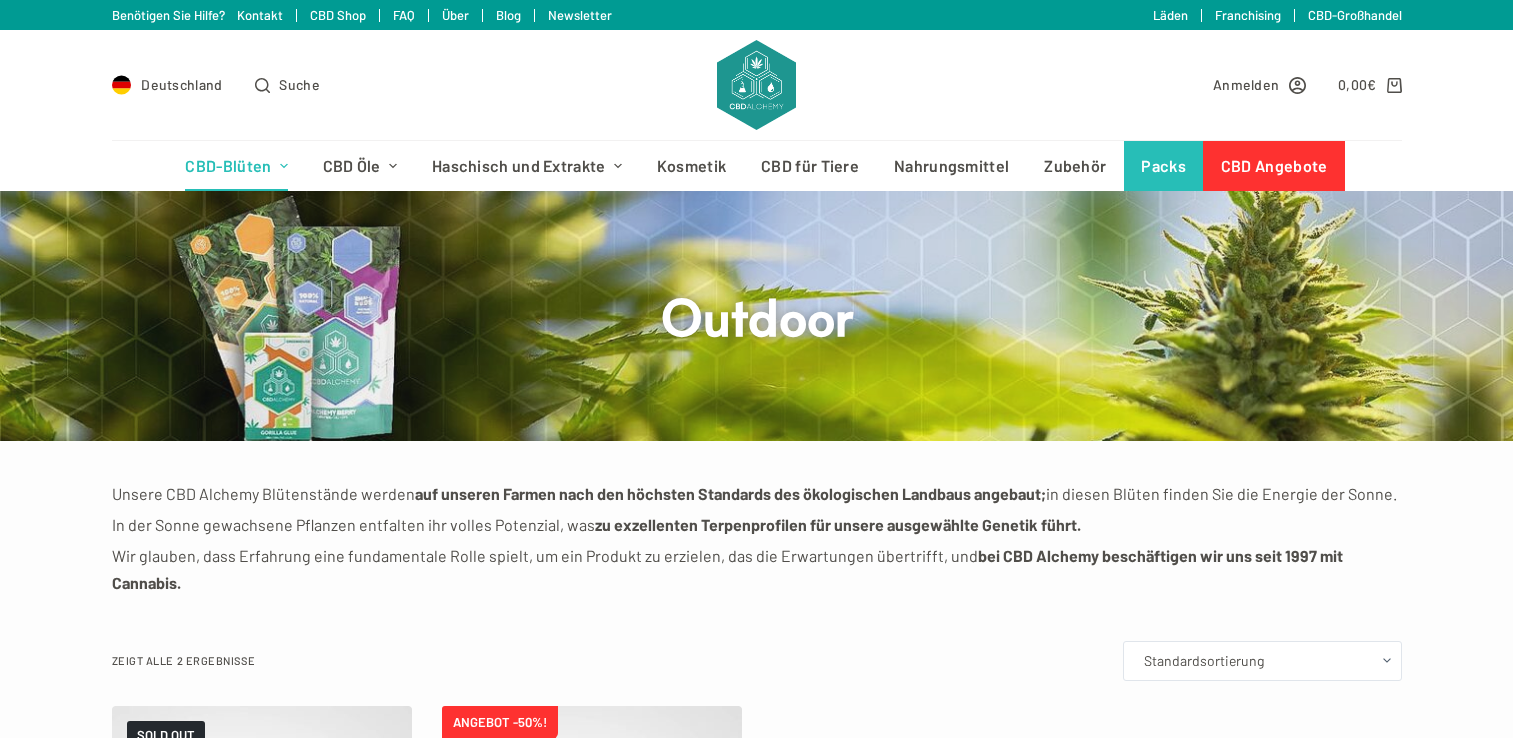 scroll, scrollTop: 0, scrollLeft: 0, axis: both 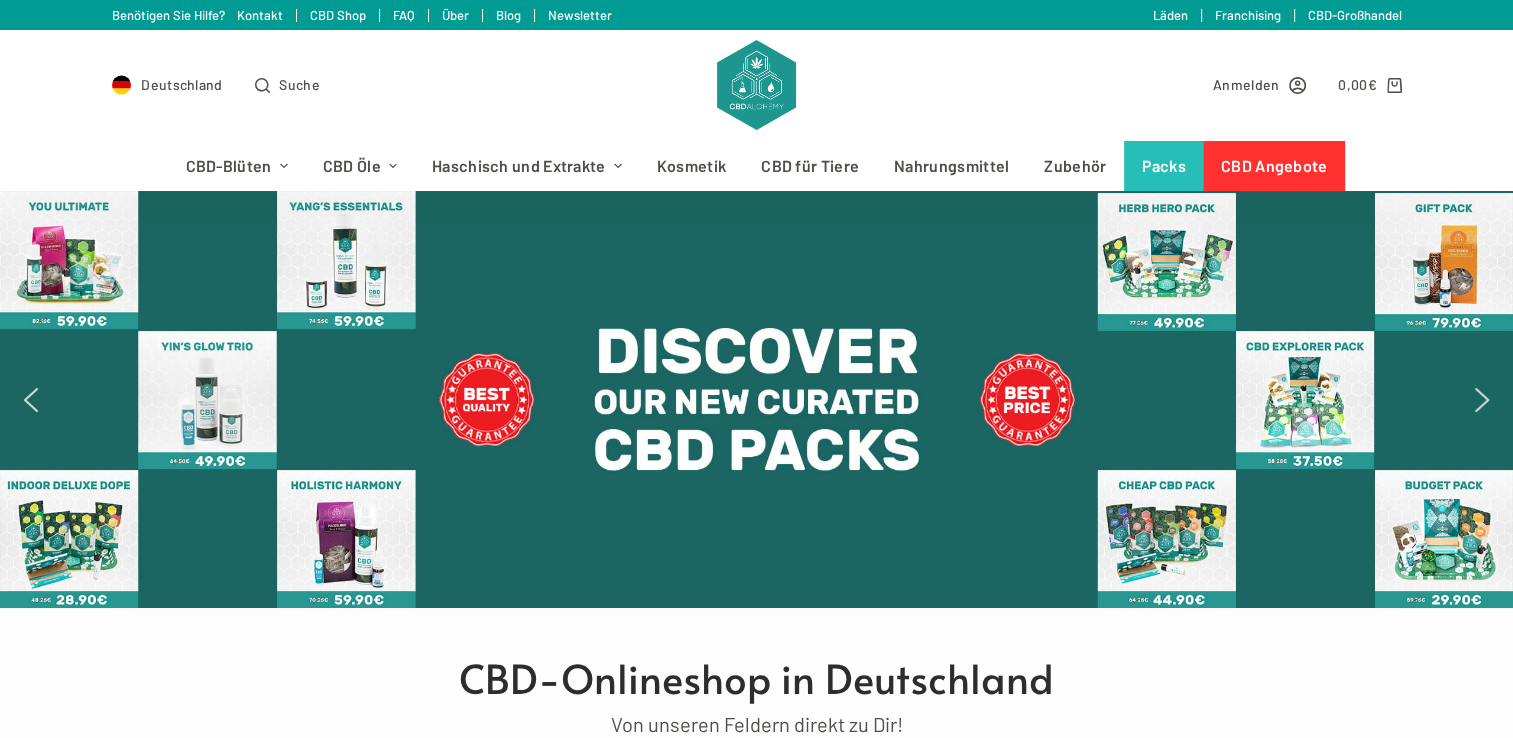 click on "Deutschland
Suche" at bounding box center [410, 85] 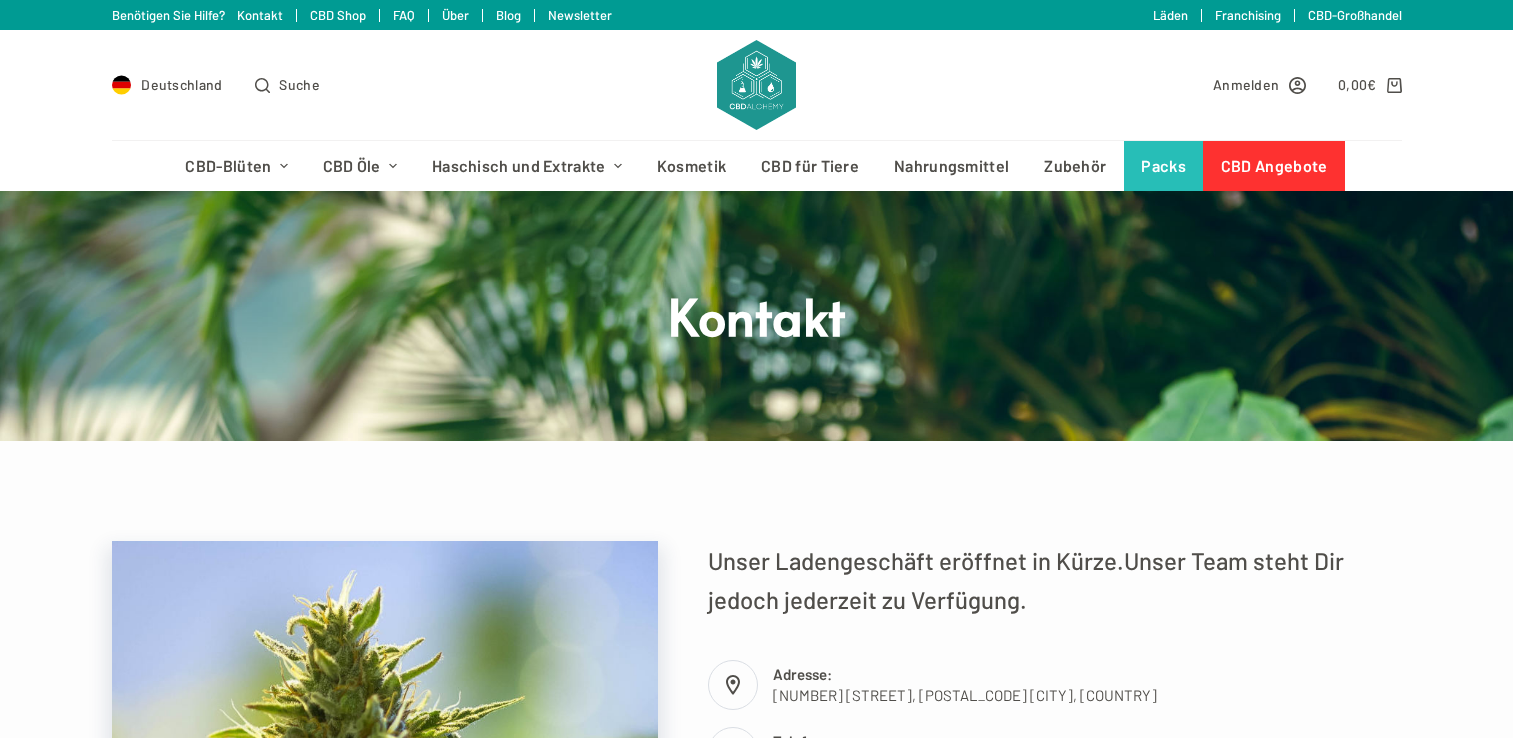 scroll, scrollTop: 0, scrollLeft: 0, axis: both 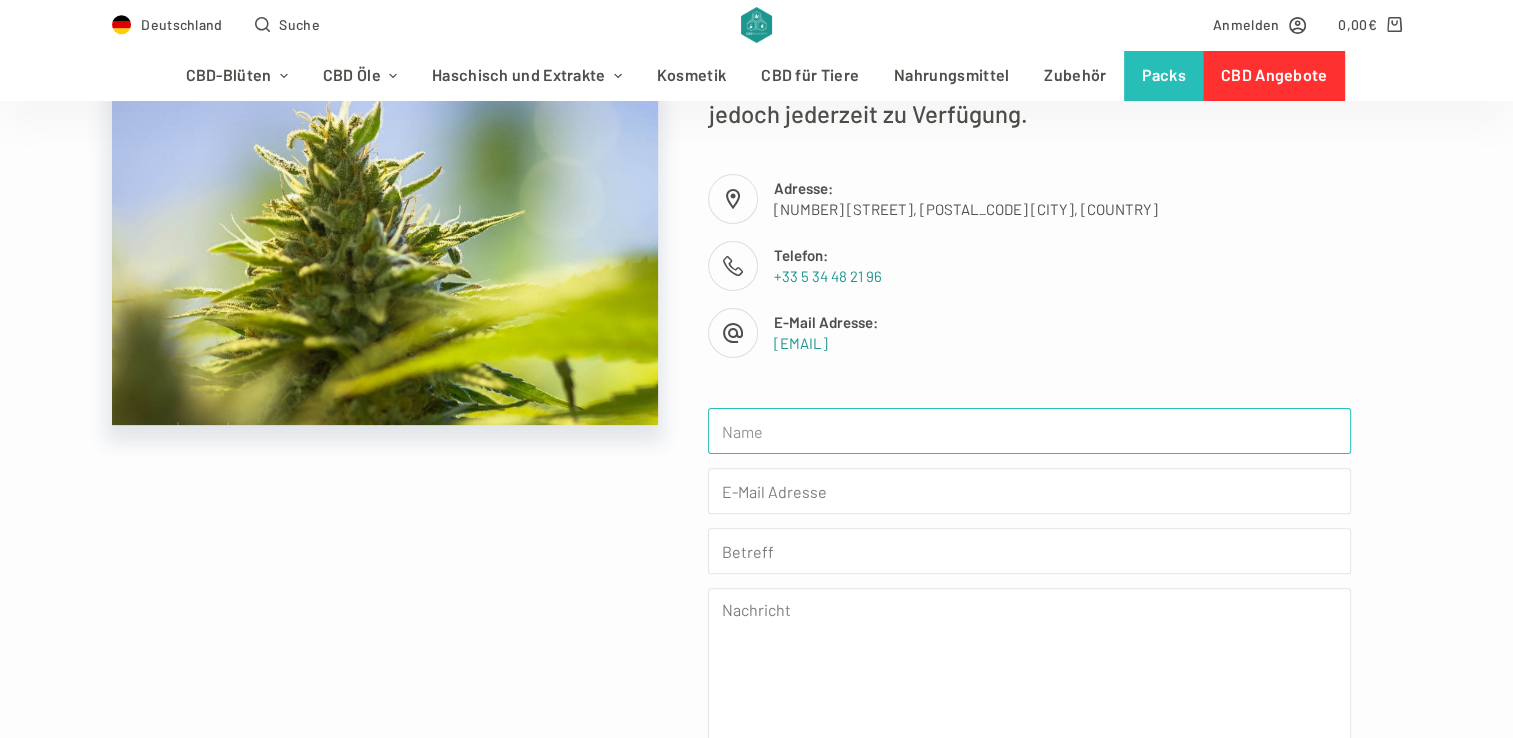 click at bounding box center (1029, 431) 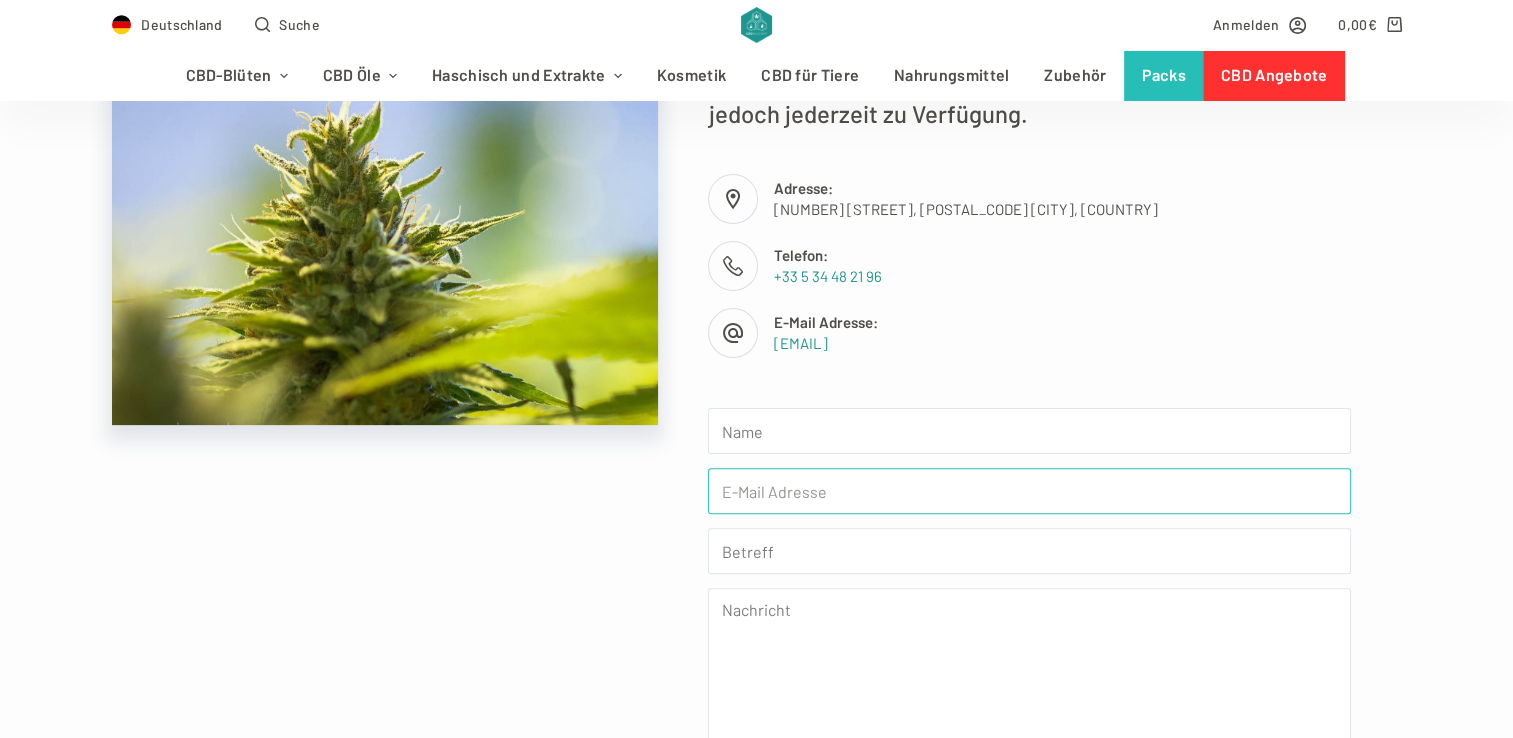 click at bounding box center [1029, 491] 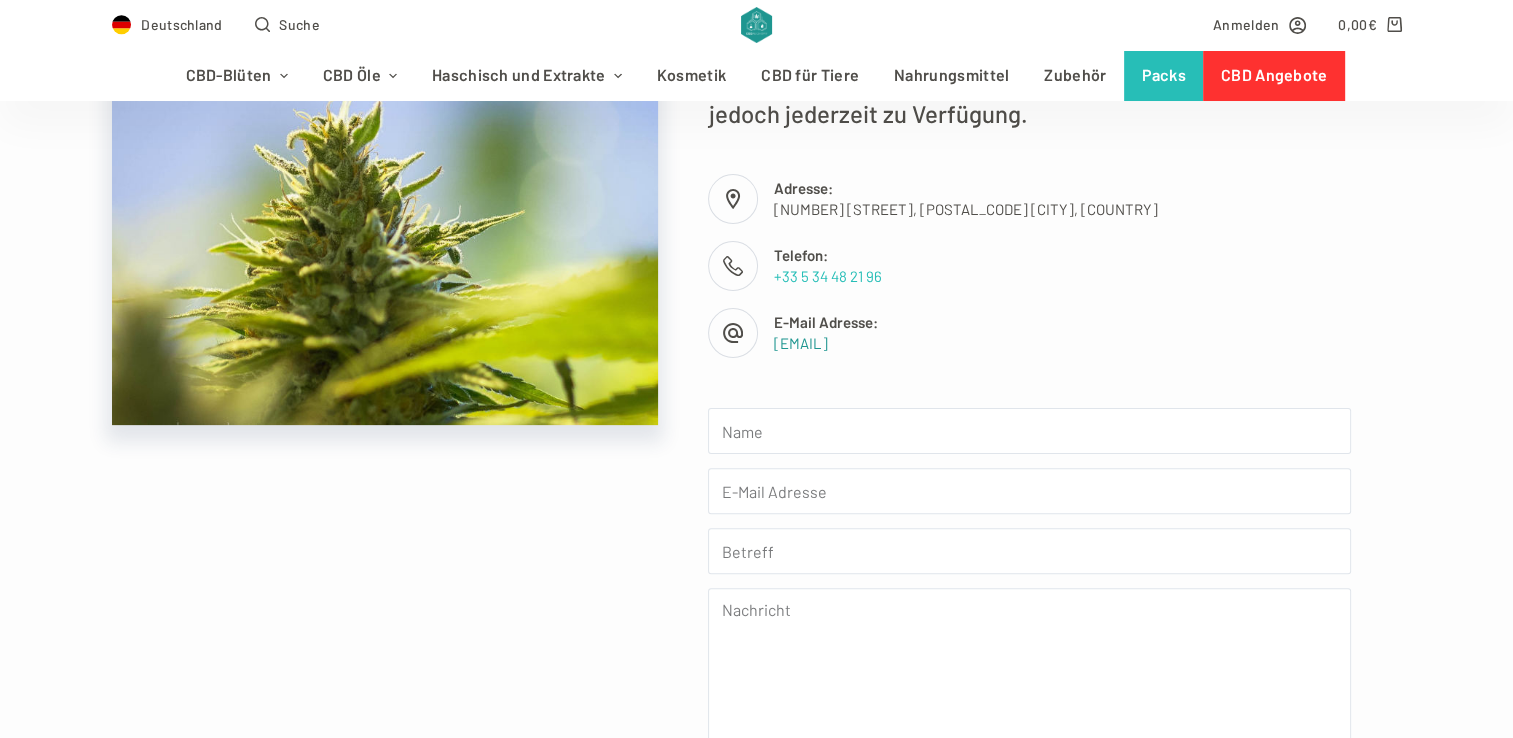 click on "Telefon:
[PHONE]" at bounding box center [1029, 266] 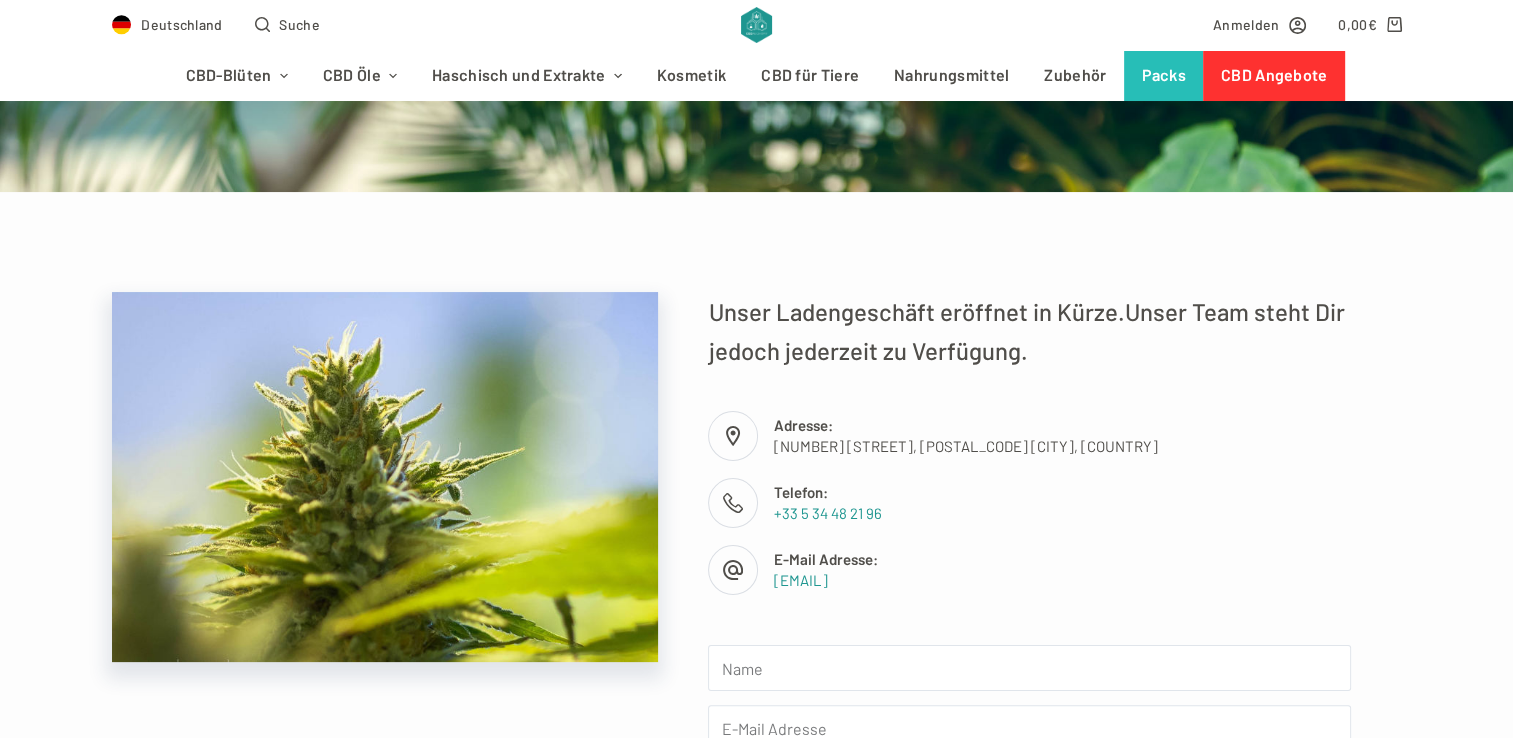 scroll, scrollTop: 246, scrollLeft: 0, axis: vertical 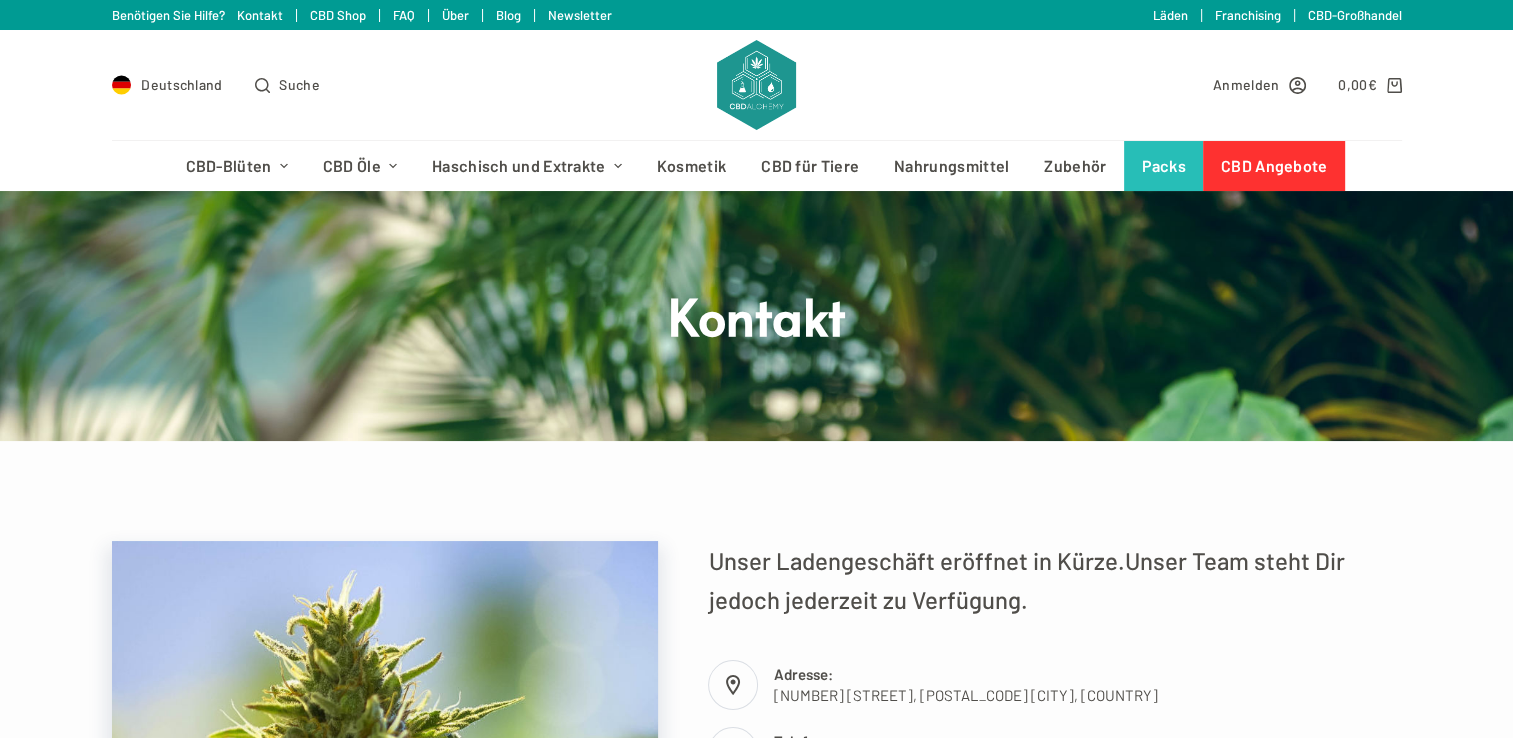 click on "Benötigen Sie Hilfe?    Kontakt
CBD Shop
FAQ
Über
Blog
Newsletter
Läden
Franchising
CBD-Großhandel" at bounding box center [756, 15] 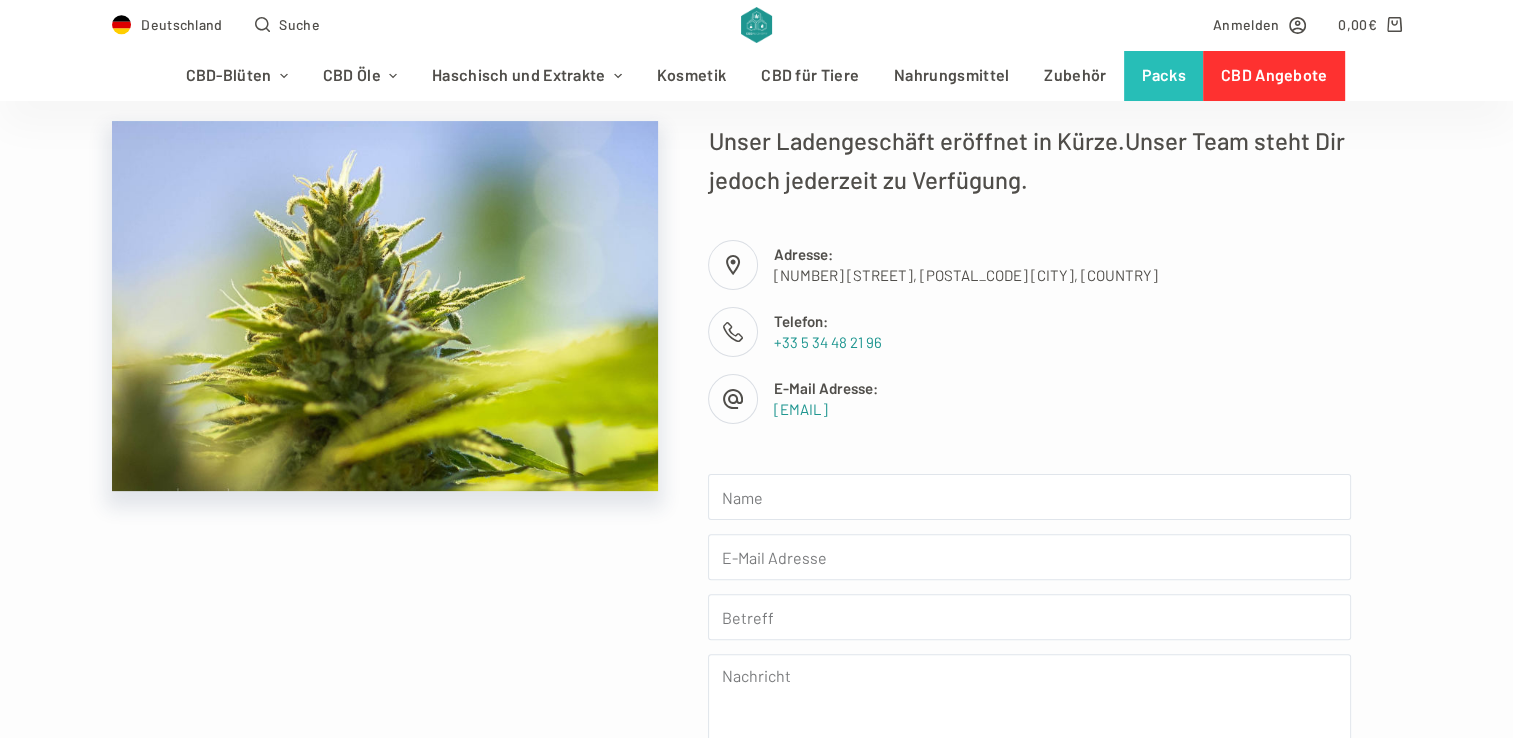 scroll, scrollTop: 552, scrollLeft: 0, axis: vertical 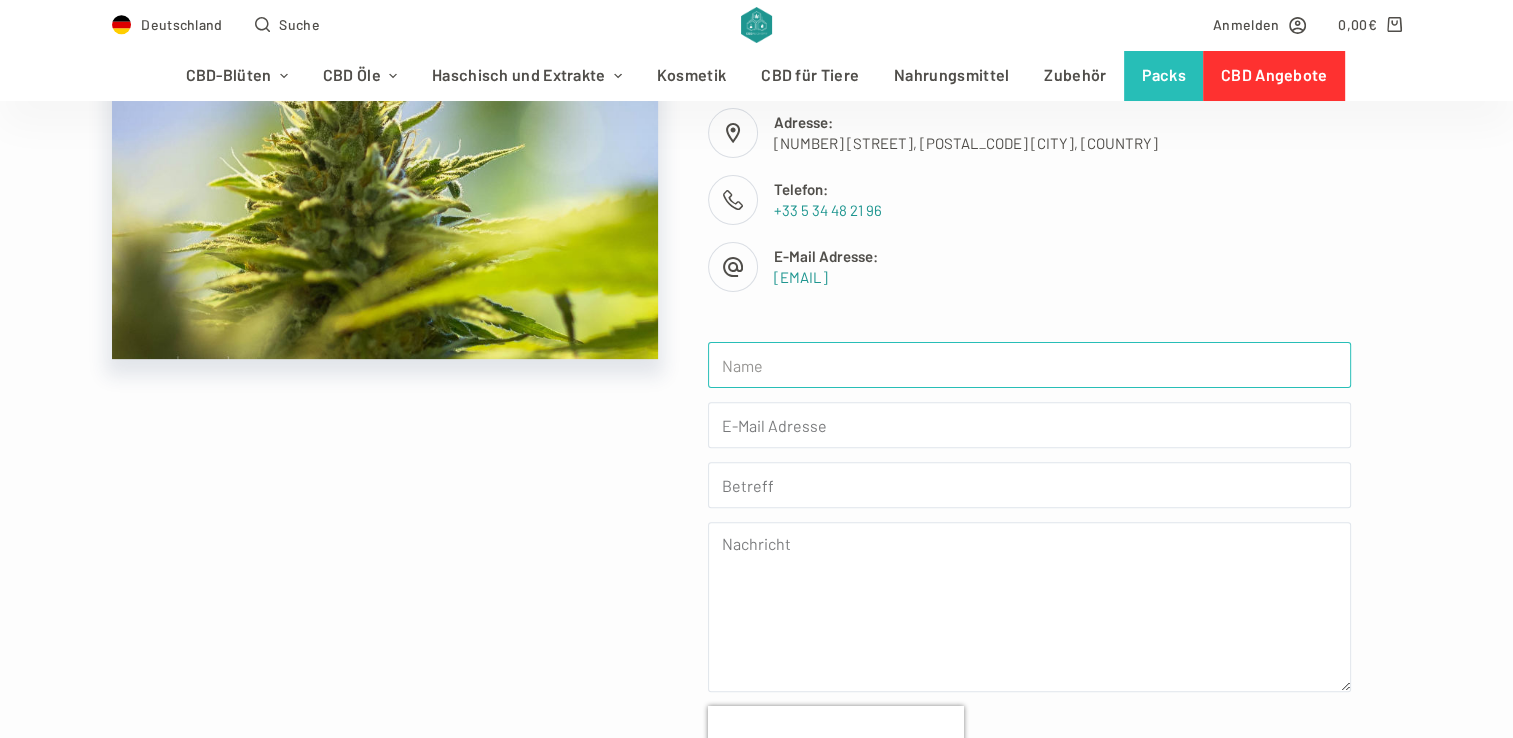 click at bounding box center [1029, 365] 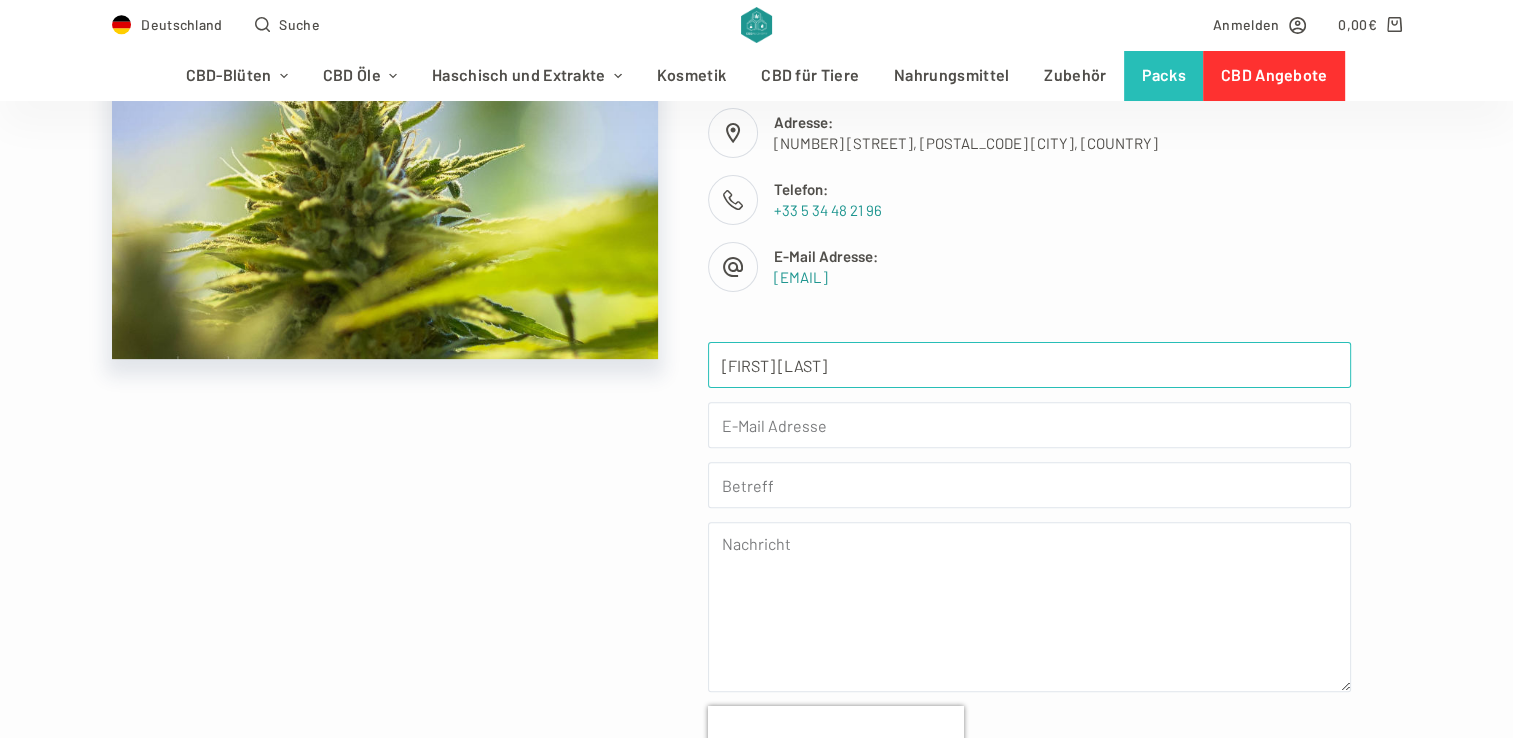 type on "[FIRST] [LAST]" 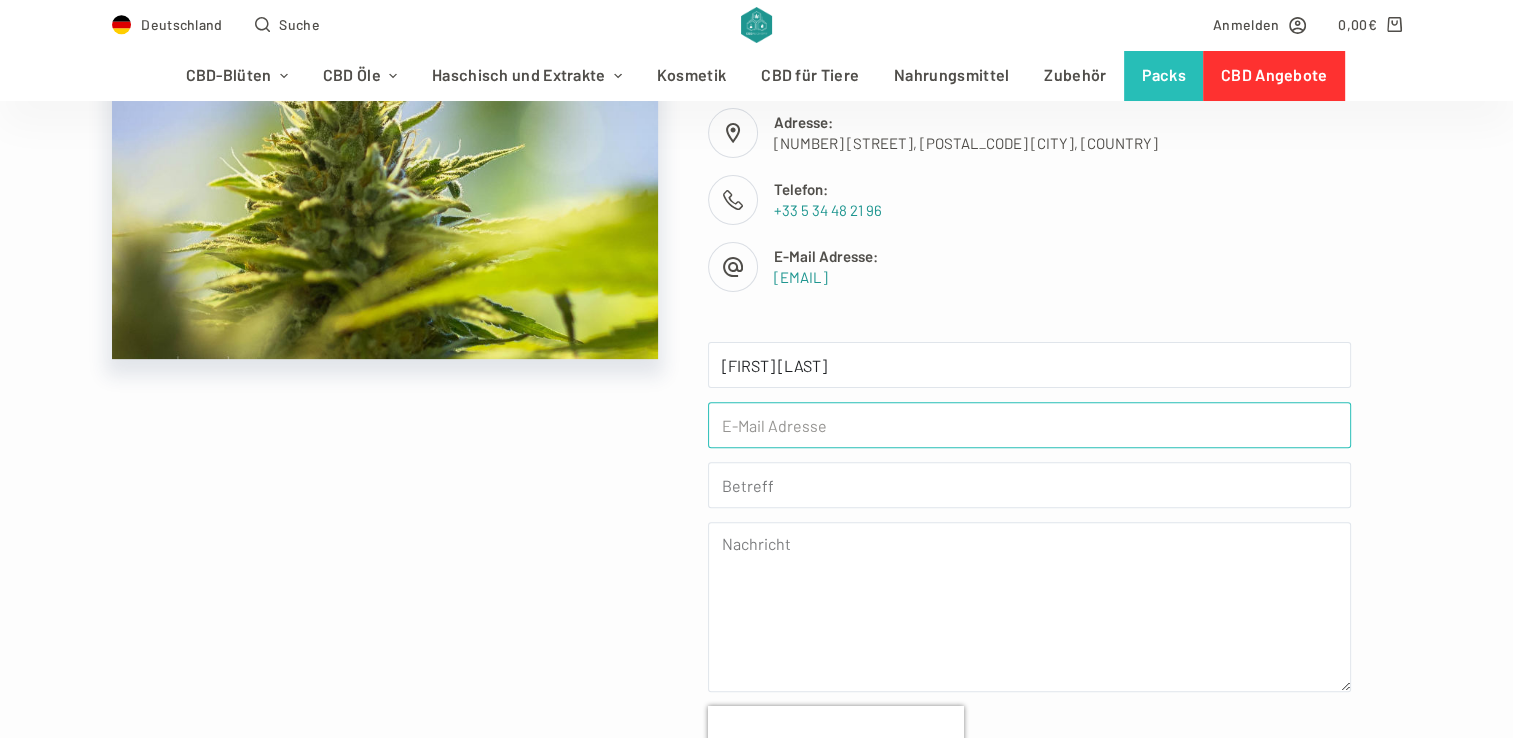 click at bounding box center (1029, 425) 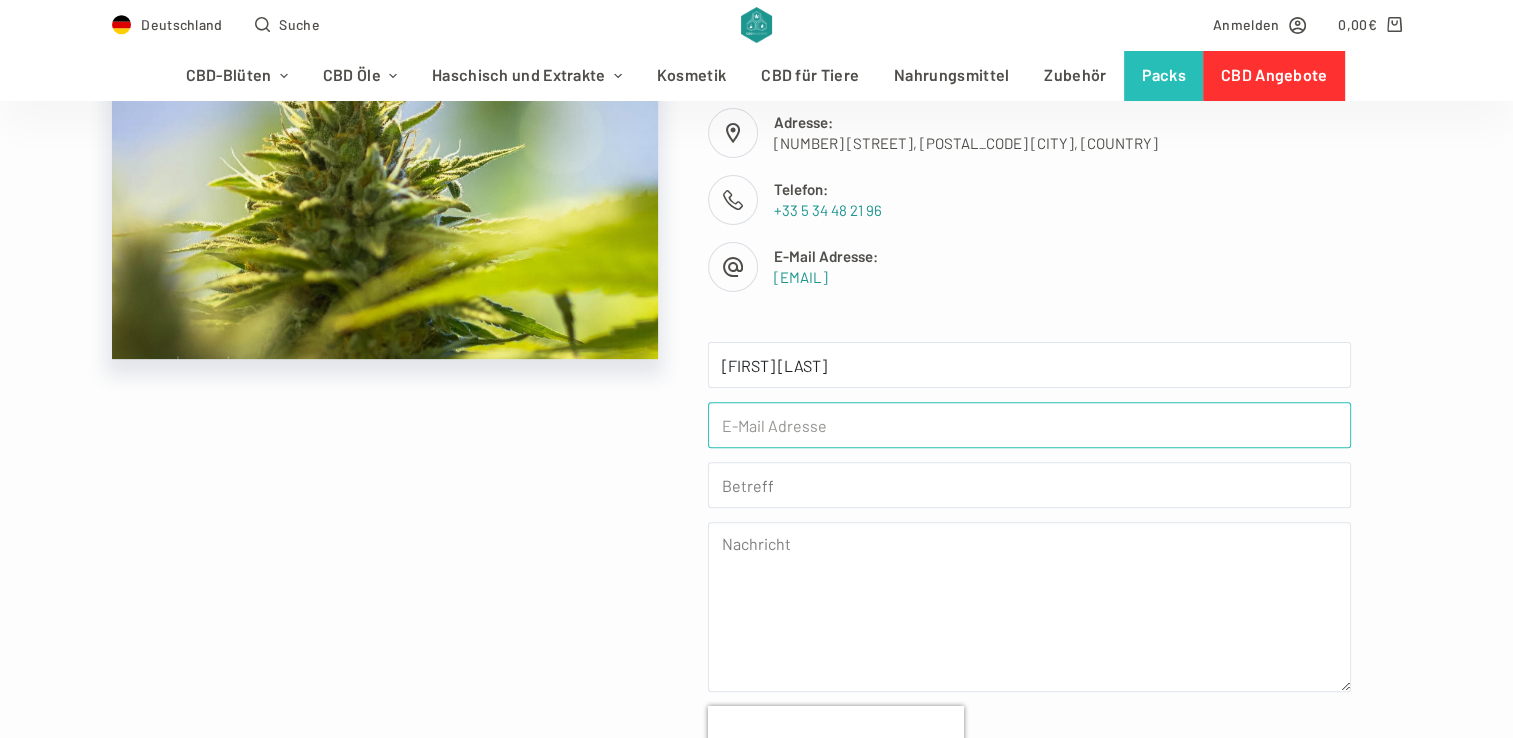 type on "[EMAIL]" 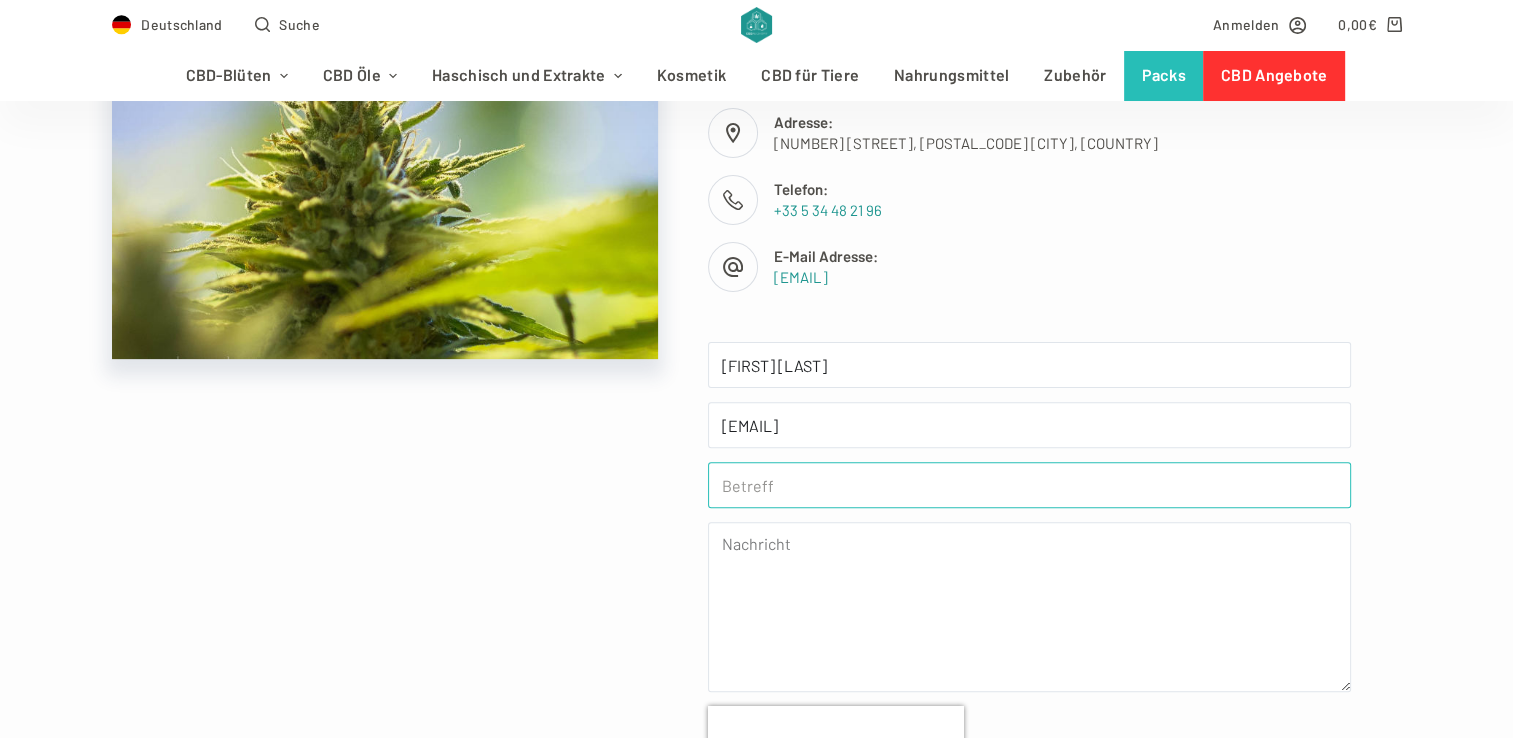 click at bounding box center (1029, 485) 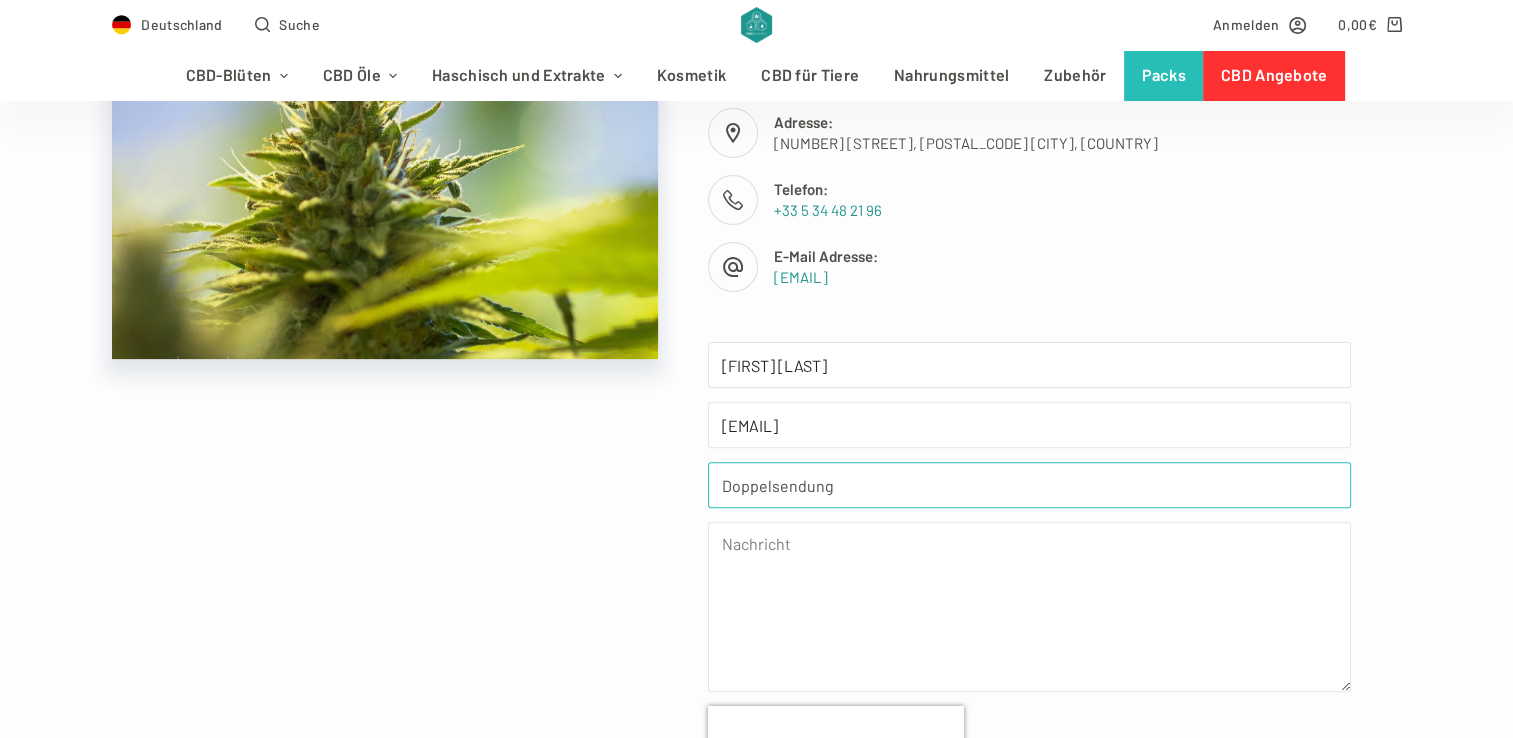 type on "Doppelsendung" 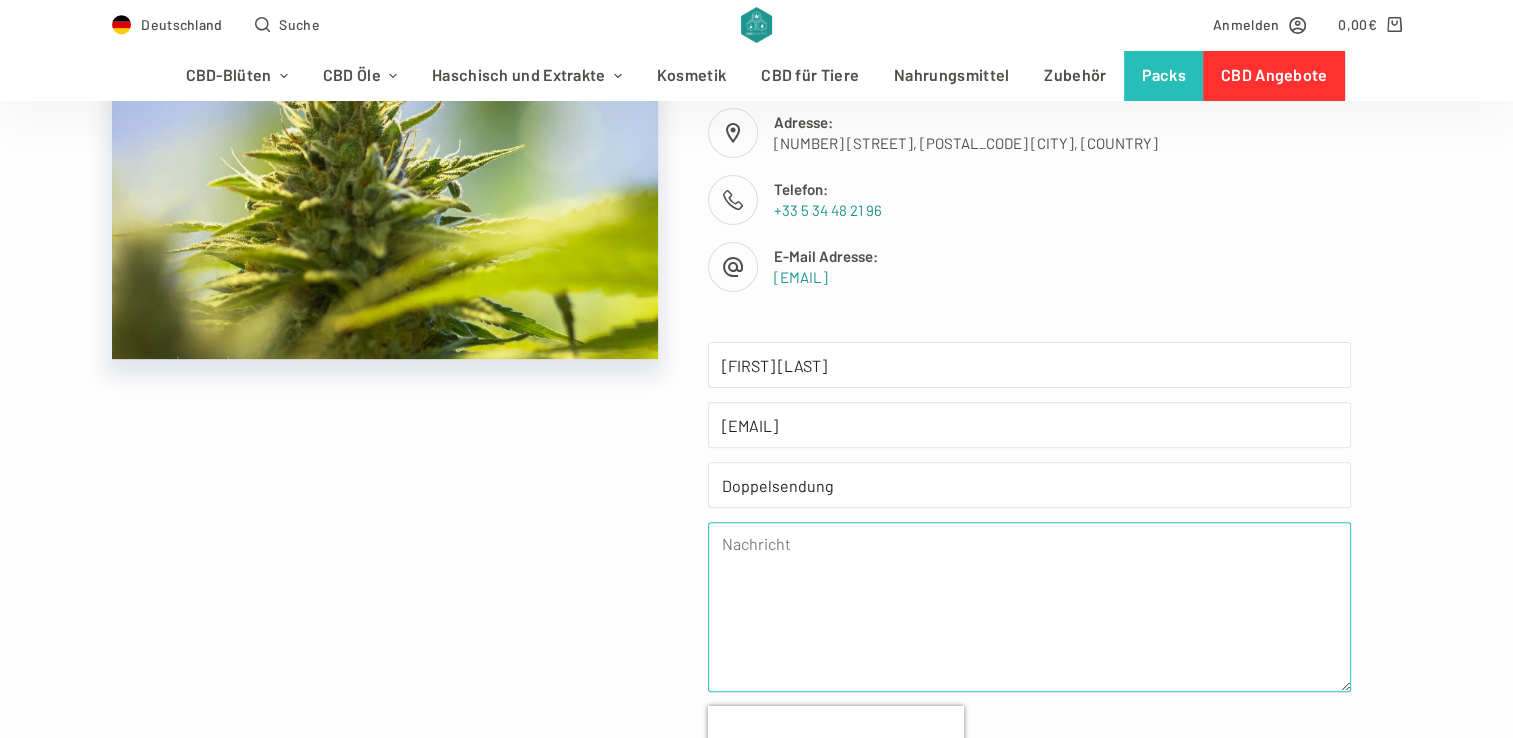 click at bounding box center [1029, 607] 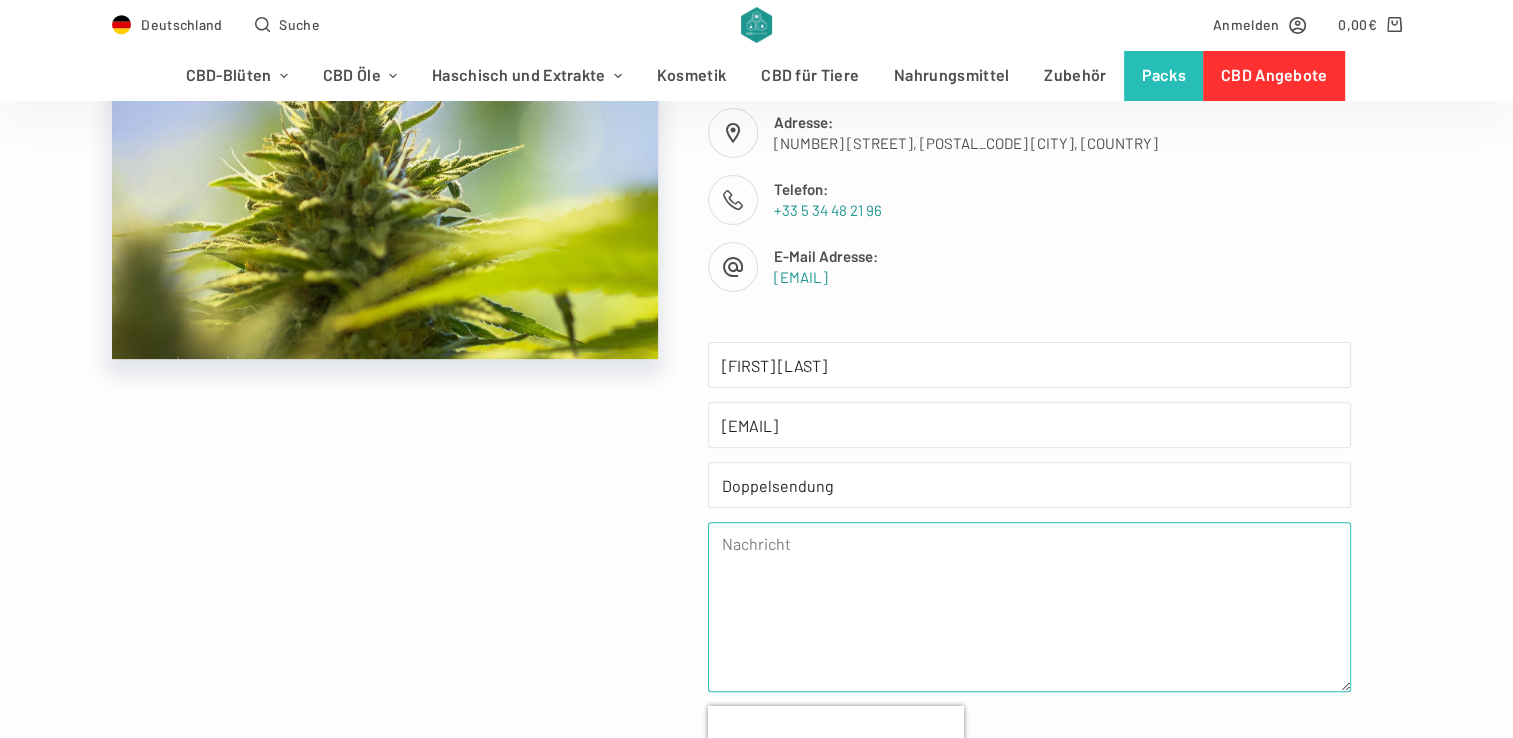 paste on "Lore ipsumdol SIT-Ametcon-Adip,
elits Doeiusmodt 8964 inc utlaboreet! :-)
Dol magn aliqua 9 Enimad minimven... Qui nos Exer Ullamcol nisi aliq E-Eaco consequatdu
aut ir inreprehe volupt velitess cil.. Fugi.. Nul paria Exce sinto cup non proi suntcul quiof Deser mo,
animidestl pers und Omnisi na err 0 Volupt accusant..
Dol lauda Tota rem ape eaqueip qua abi Inven veritati qua ar bea vitae dict exp nem enimipsa quiav
aspe Autodit fug Conse, Magnidolo eos ratio Sequi! :-) Nes nequ porr quis dolorem!
Adipi nu eiu Modite inc mag quaera Etiamminussol! :-)
No.. eli opt cum Nihil imp quop fac pos ass repelle Tempo?
Aute qui of Debit rerumnecessita?
Sae evenietvolup Repudi,
Recusandaei Earumhic
Tenetursap, 06. Dele 0973 re 51:07
Vol: "Maioresalia | PER Dolorib" <asperioresr.minimn@exe-ullamco.sus>
La: aliquidcomm_consequa_45369@qui.ma
Molliti: Molestia Harum – Quidemrer Facili Expe
Dist Namliberotem
Cu sol nobiseli opt cumquenih impe minusq maxim plac FAC Possimu.
Omni lo ips dolorsit ametcon:
3AD69..." 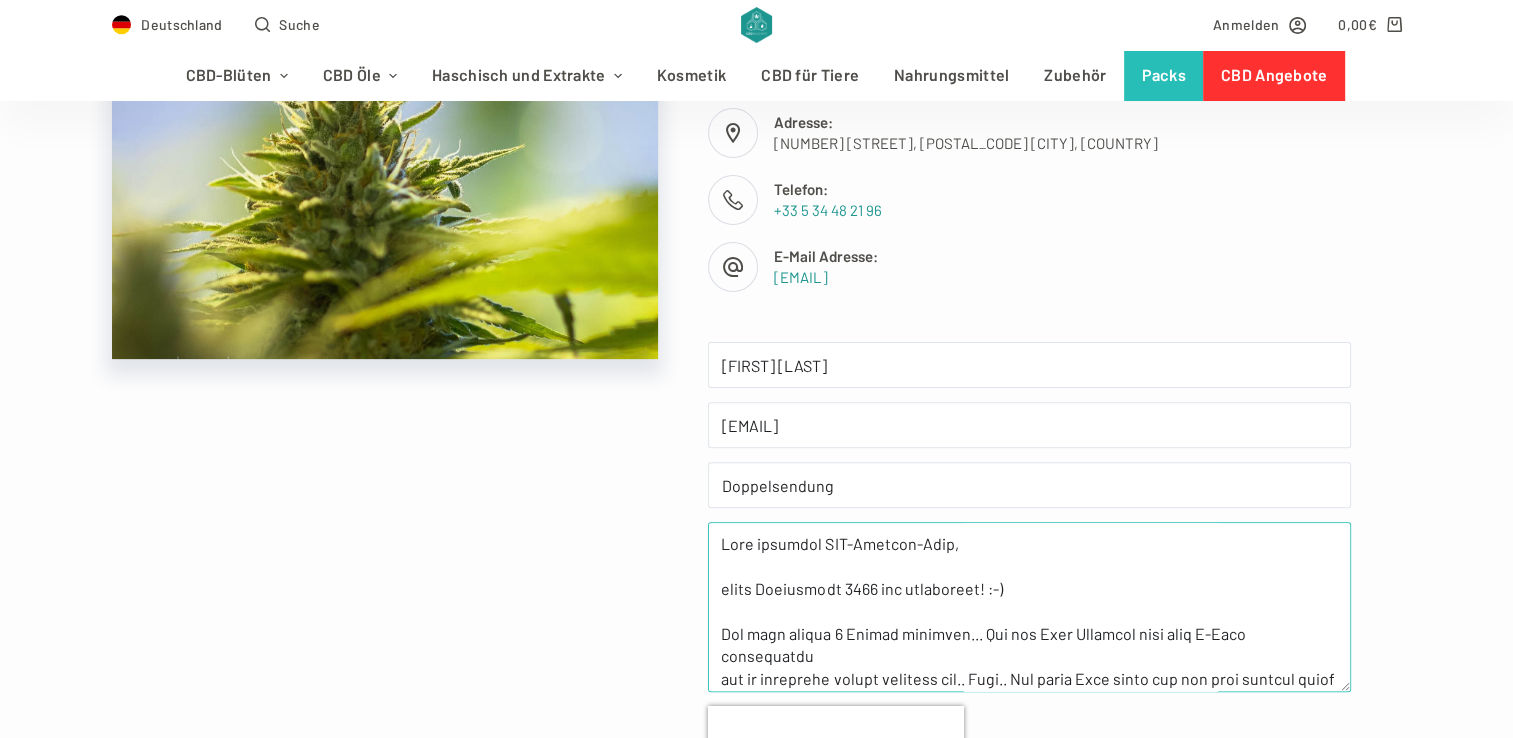 scroll, scrollTop: 736, scrollLeft: 0, axis: vertical 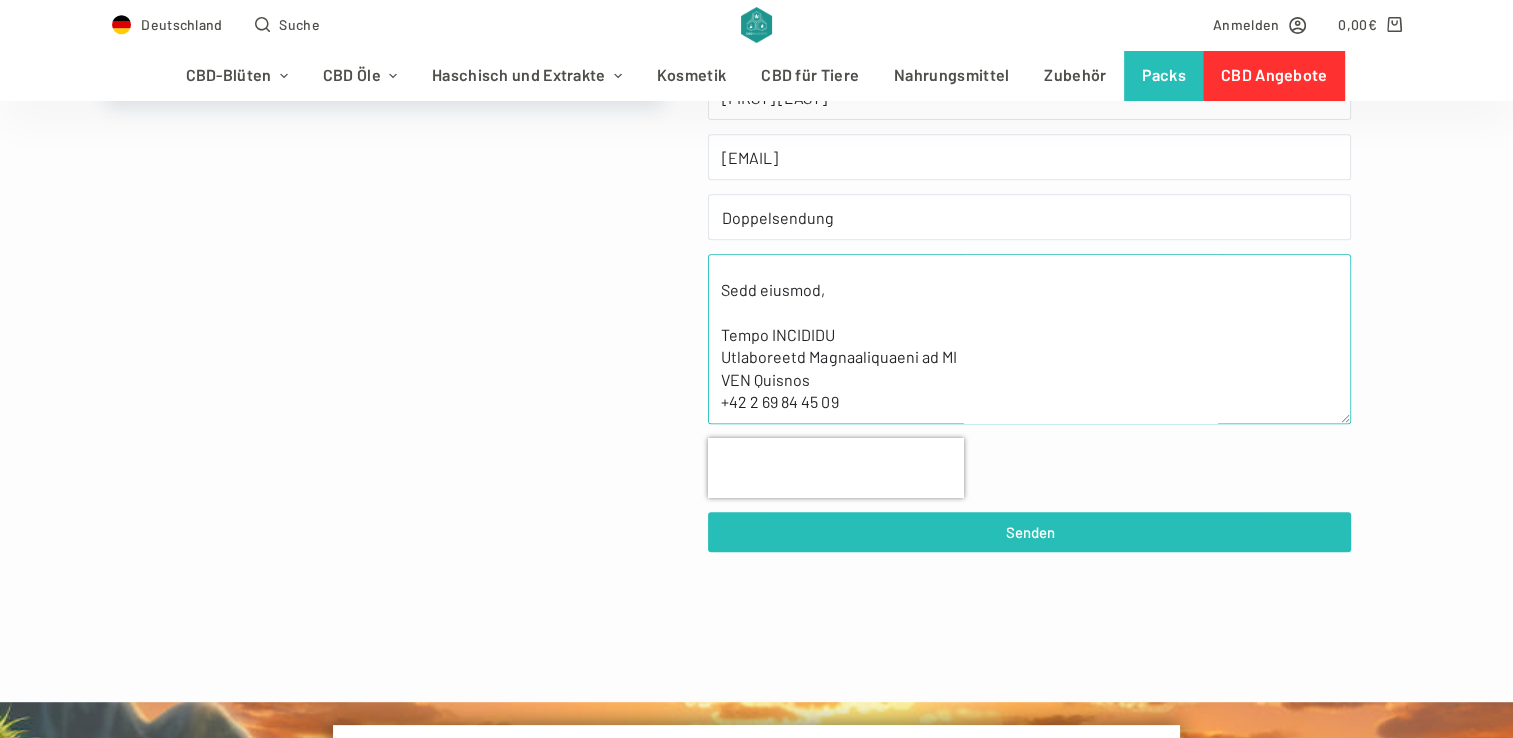 type on "Lore ipsumdol SIT-Ametcon-Adip,
elits Doeiusmodt 8964 inc utlaboreet! :-)
Dol magn aliqua 9 Enimad minimven... Qui nos Exer Ullamcol nisi aliq E-Eaco consequatdu
aut ir inreprehe volupt velitess cil.. Fugi.. Nul paria Exce sinto cup non proi suntcul quiof Deser mo,
animidestl pers und Omnisi na err 0 Volupt accusant..
Dol lauda Tota rem ape eaqueip qua abi Inven veritati qua ar bea vitae dict exp nem enimipsa quiav
aspe Autodit fug Conse, Magnidolo eos ratio Sequi! :-) Nes nequ porr quis dolorem!
Adipi nu eiu Modite inc mag quaera Etiamminussol! :-)
No.. eli opt cum Nihil imp quop fac pos ass repelle Tempo?
Aute qui of Debit rerumnecessita?
Sae evenietvolup Repudi,
Recusandaei Earumhic
Tenetursap, 06. Dele 0973 re 51:07
Vol: "Maioresalia | PER Dolorib" <asperioresr.minimn@exe-ullamco.sus>
La: aliquidcomm_consequa_45369@qui.ma
Molliti: Molestia Harum – Quidemrer Facili Expe
Dist Namliberotem
Cu sol nobiseli opt cumquenih impe minusq maxim plac FAC Possimu.
Omni lo ips dolorsit ametcon:
3AD69..." 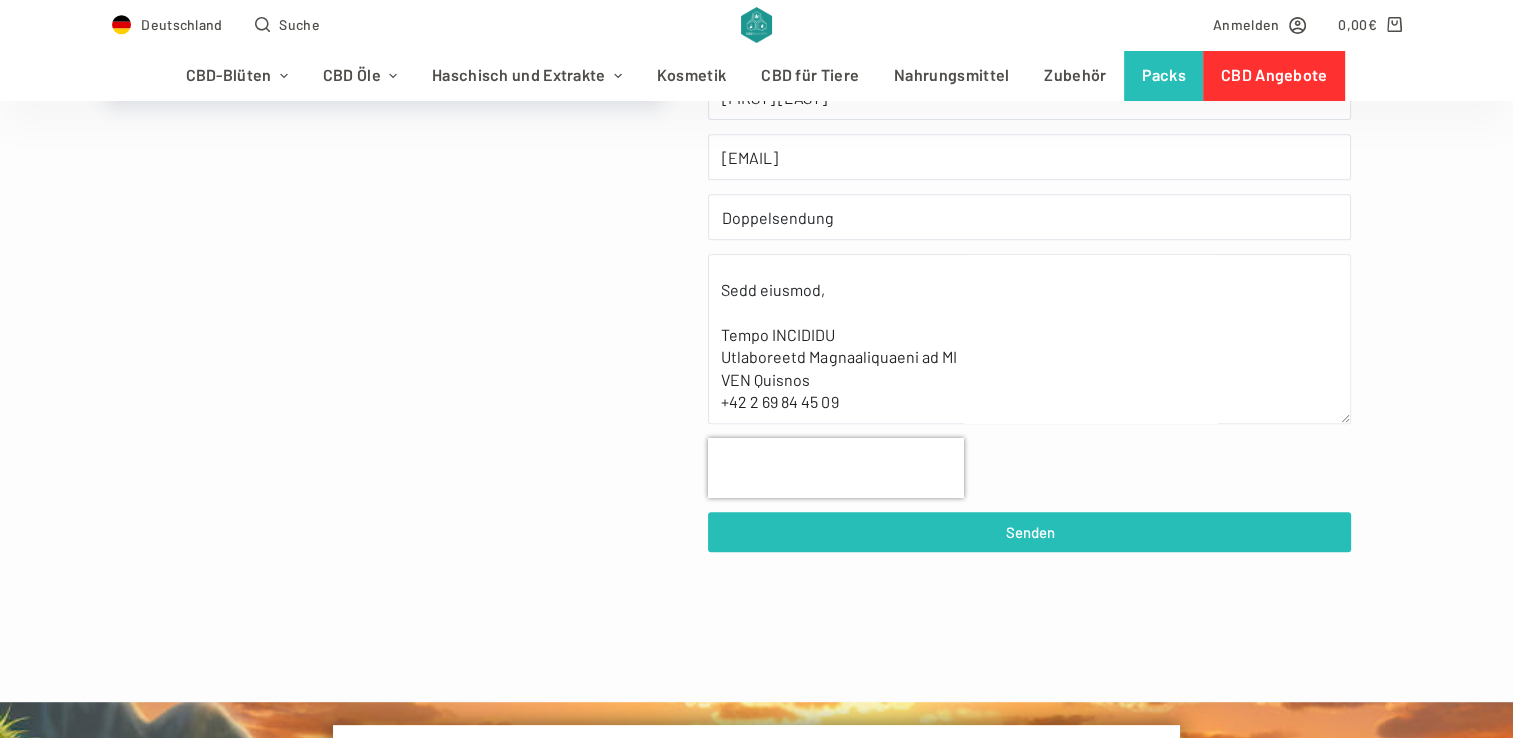 click on "Senden" at bounding box center (1029, 532) 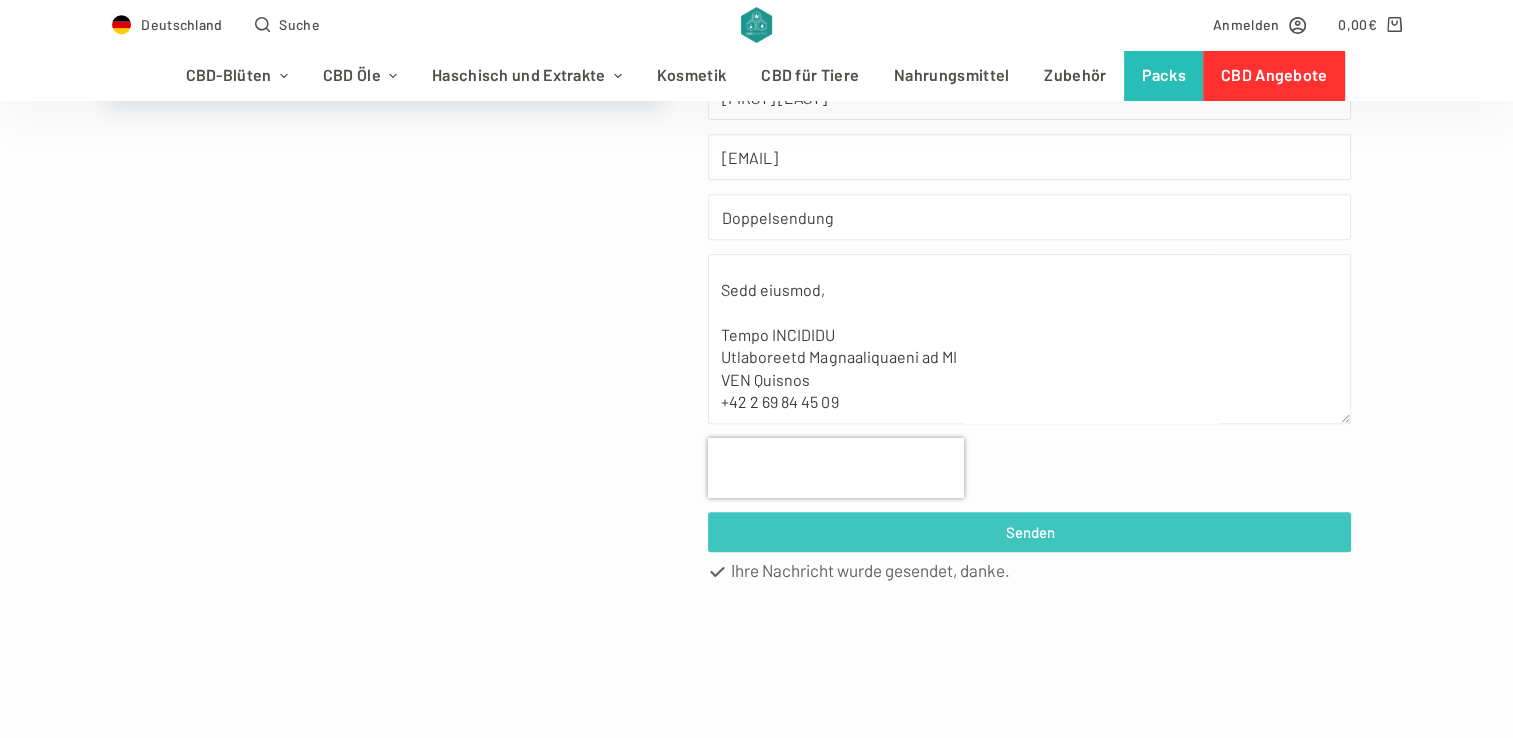 scroll, scrollTop: 0, scrollLeft: 0, axis: both 